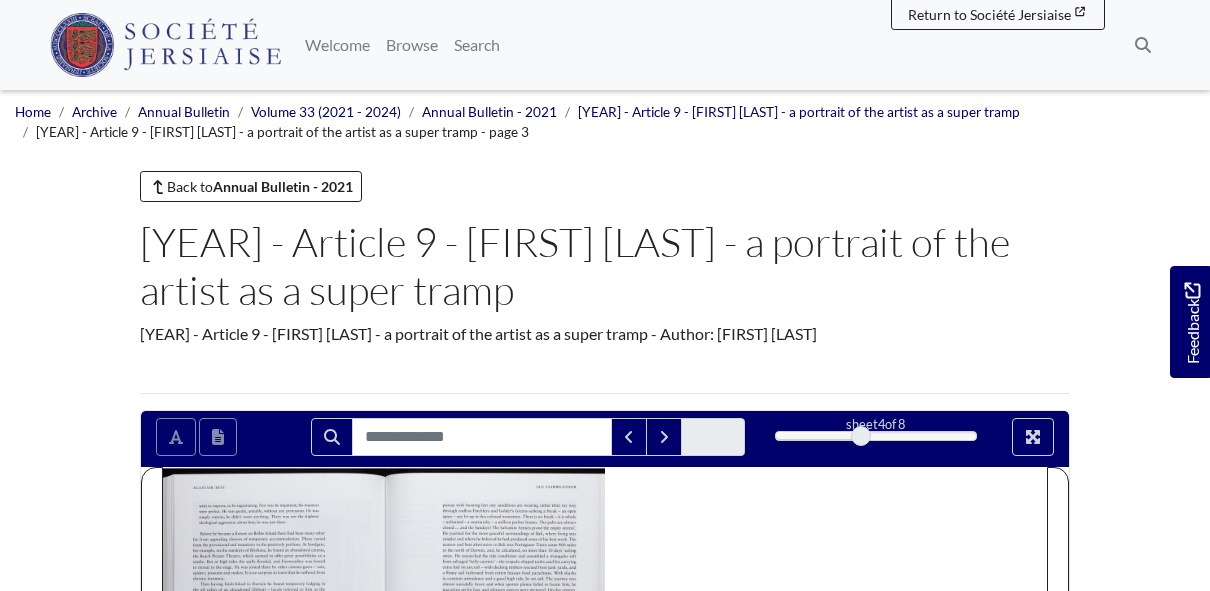 scroll, scrollTop: 0, scrollLeft: 0, axis: both 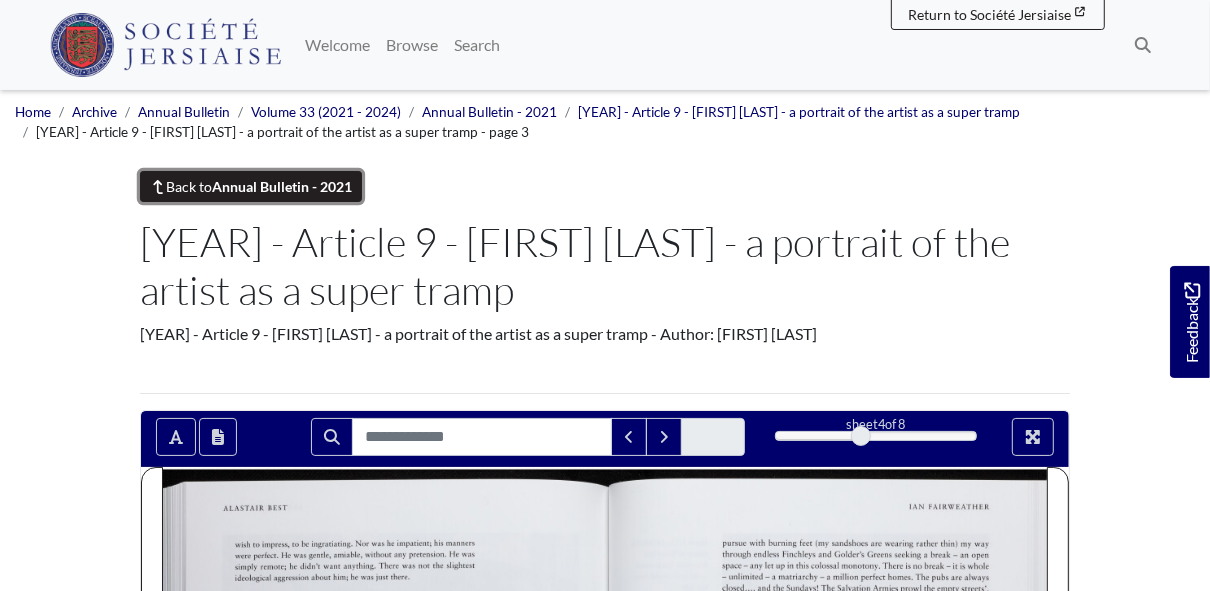 click on "Back to  Annual Bulletin - 2021" at bounding box center (251, 186) 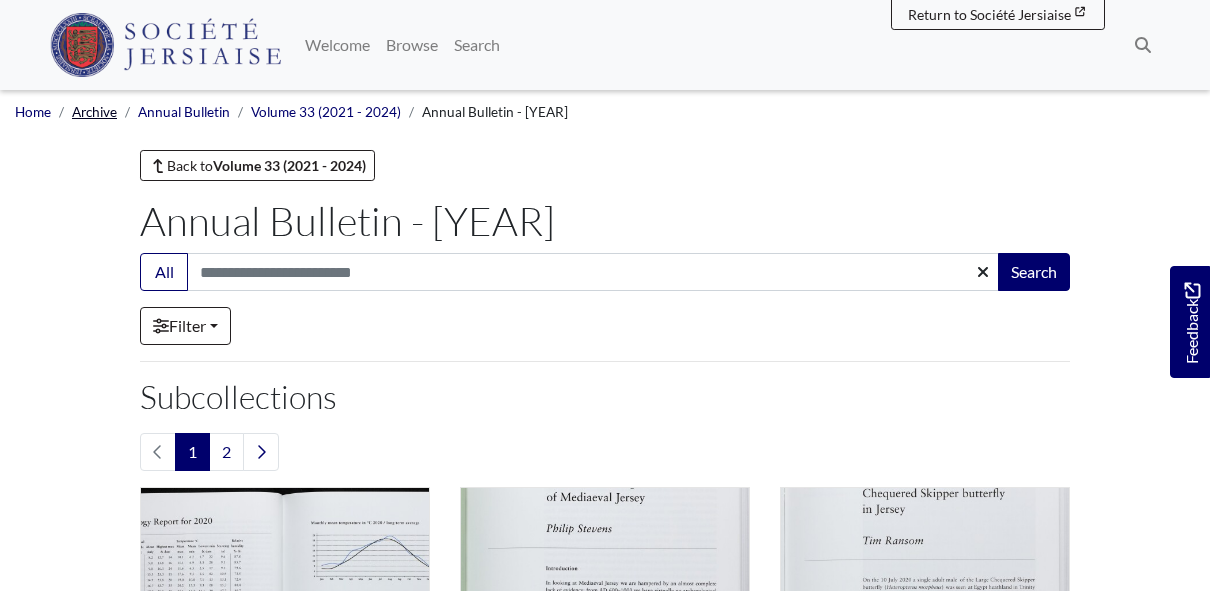 scroll, scrollTop: 0, scrollLeft: 0, axis: both 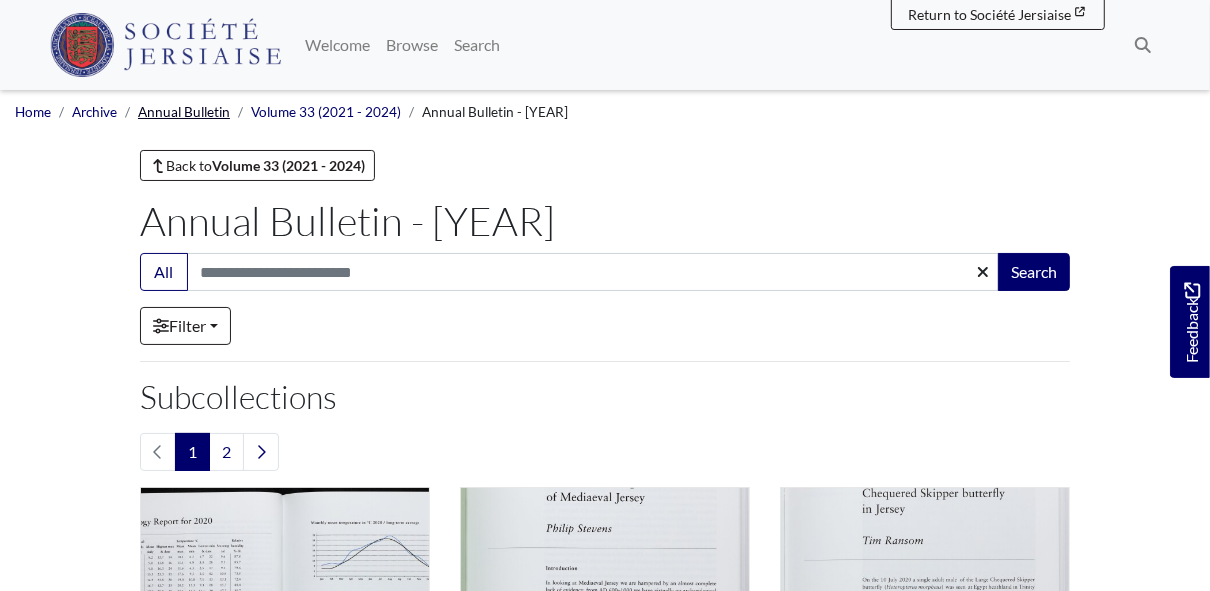 click on "Annual Bulletin" at bounding box center (184, 112) 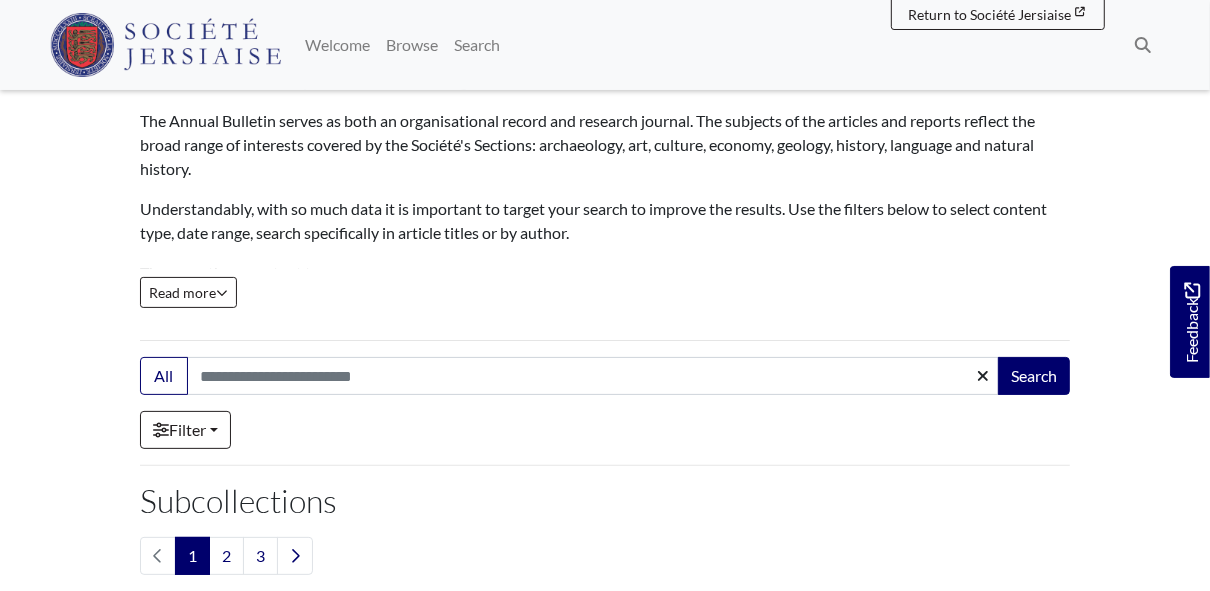 scroll, scrollTop: 320, scrollLeft: 0, axis: vertical 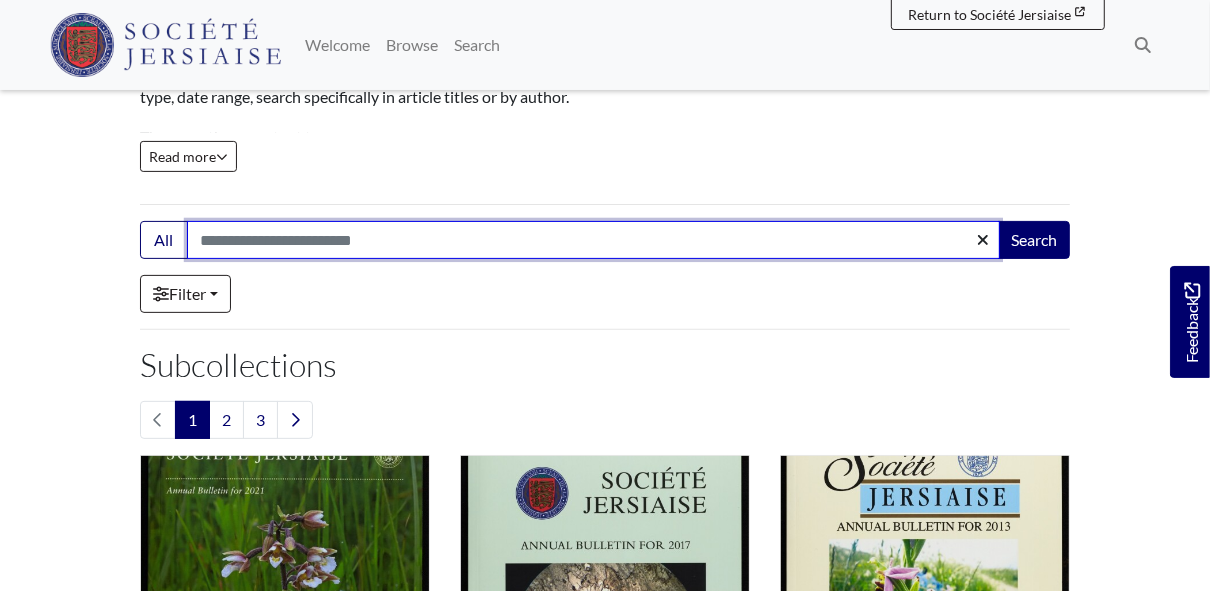 click on "Search:" at bounding box center [593, 240] 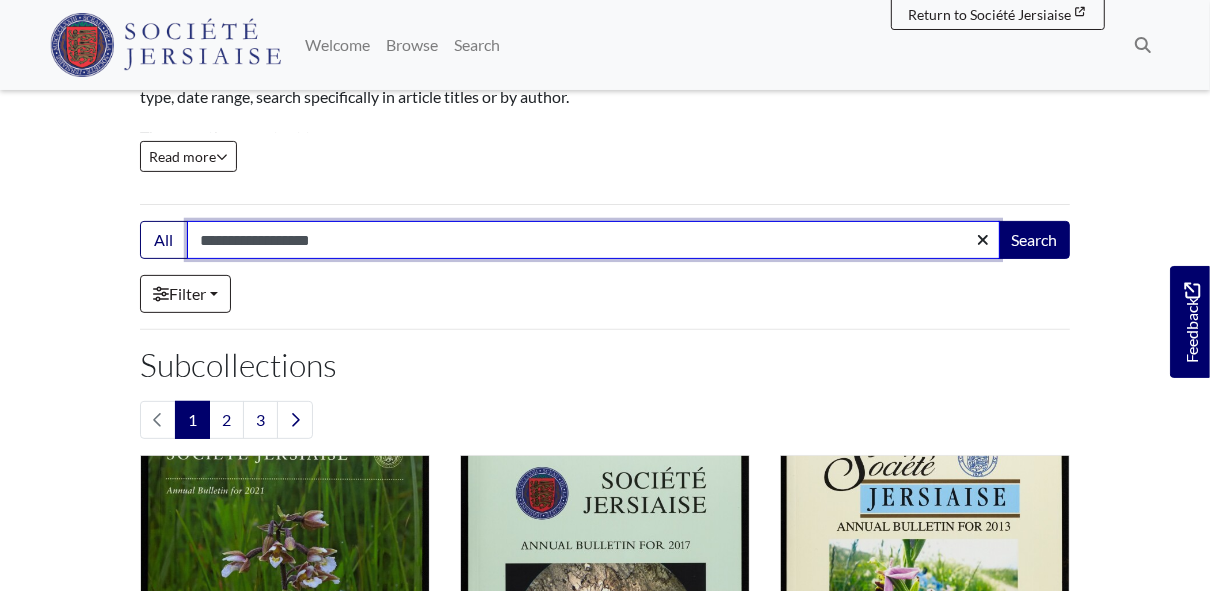 type on "**********" 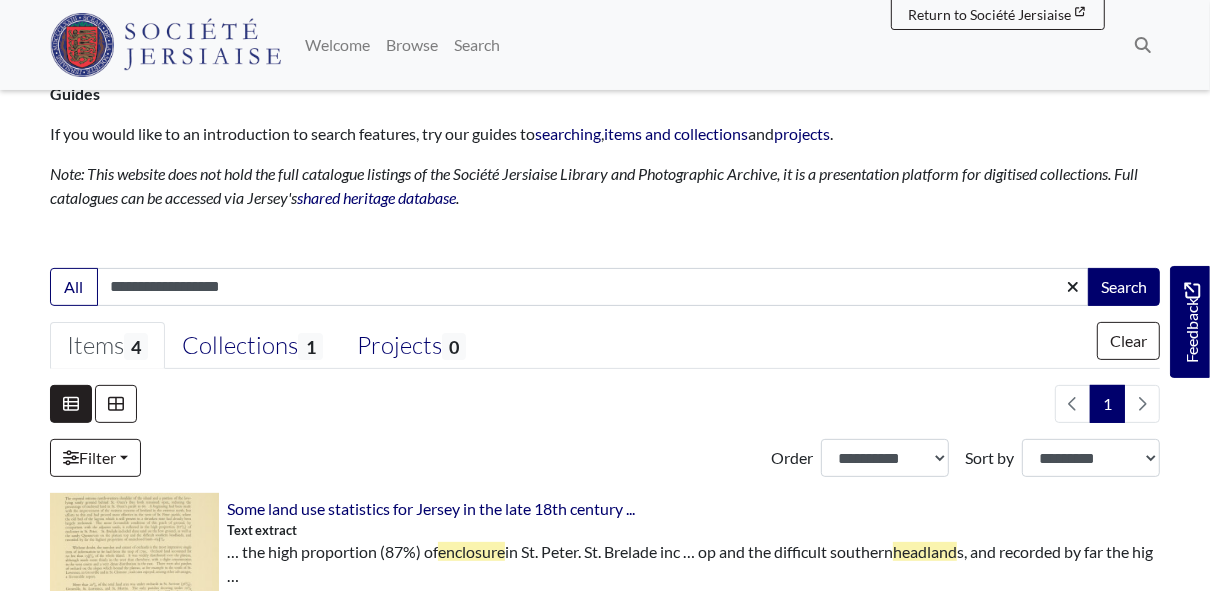 scroll, scrollTop: 560, scrollLeft: 0, axis: vertical 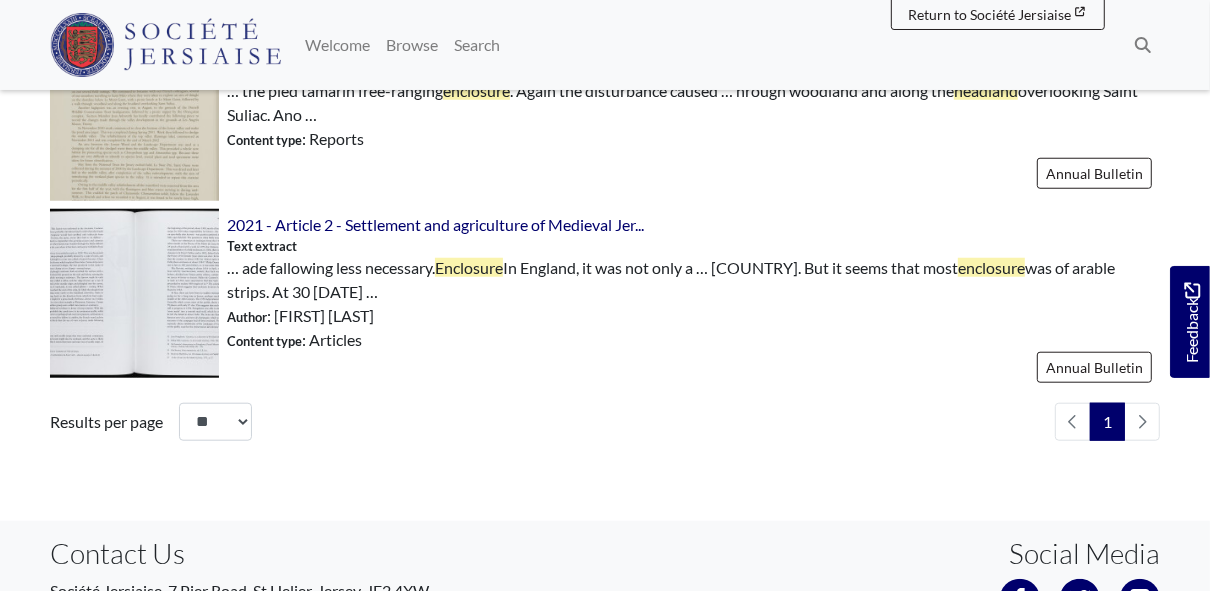 click at bounding box center (1142, 422) 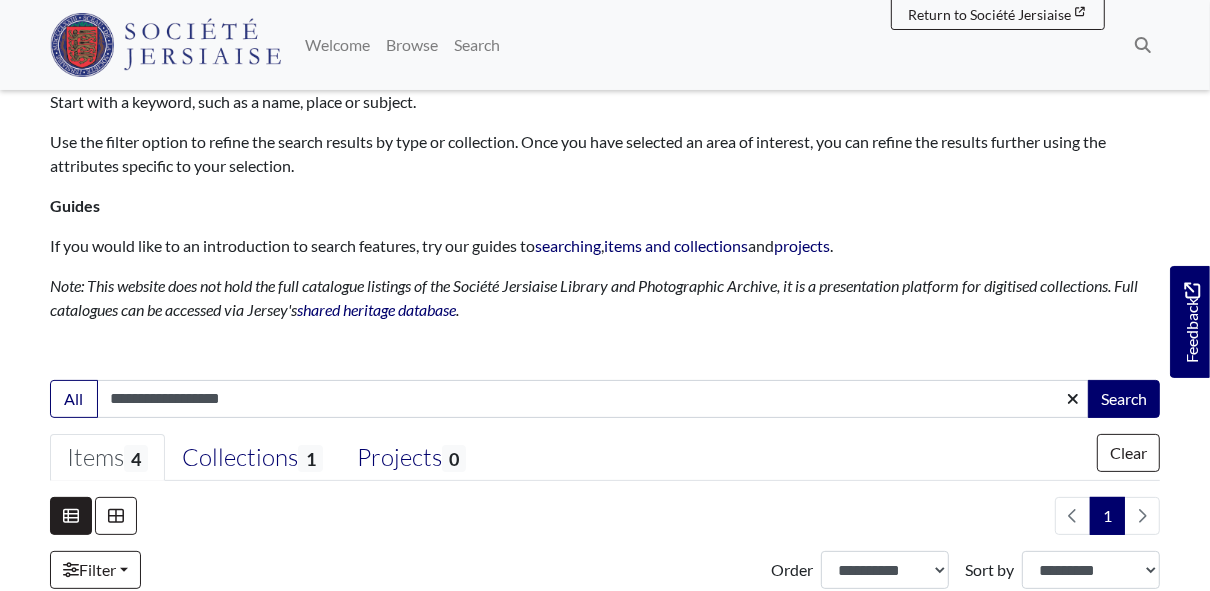 scroll, scrollTop: 160, scrollLeft: 0, axis: vertical 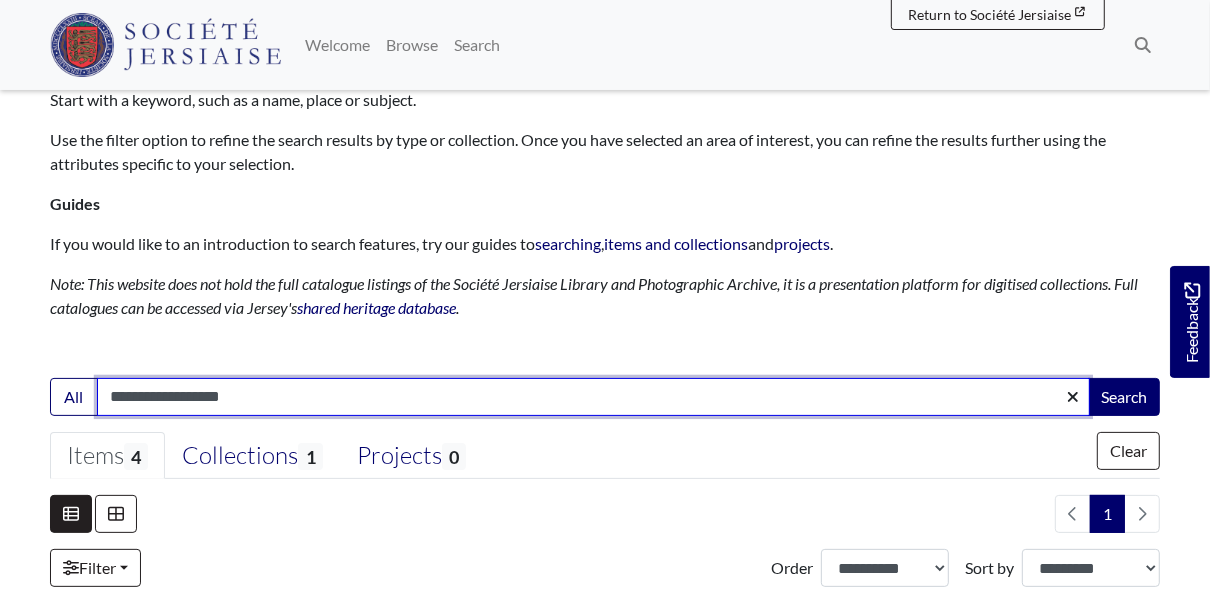 drag, startPoint x: 309, startPoint y: 402, endPoint x: 0, endPoint y: 360, distance: 311.8413 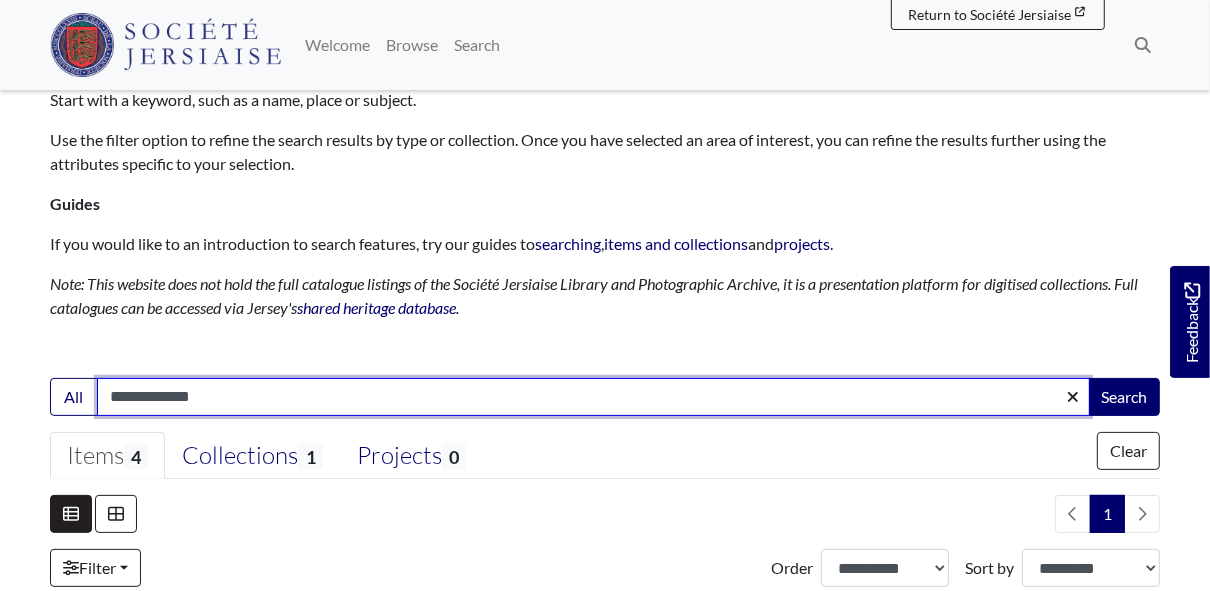 type on "**********" 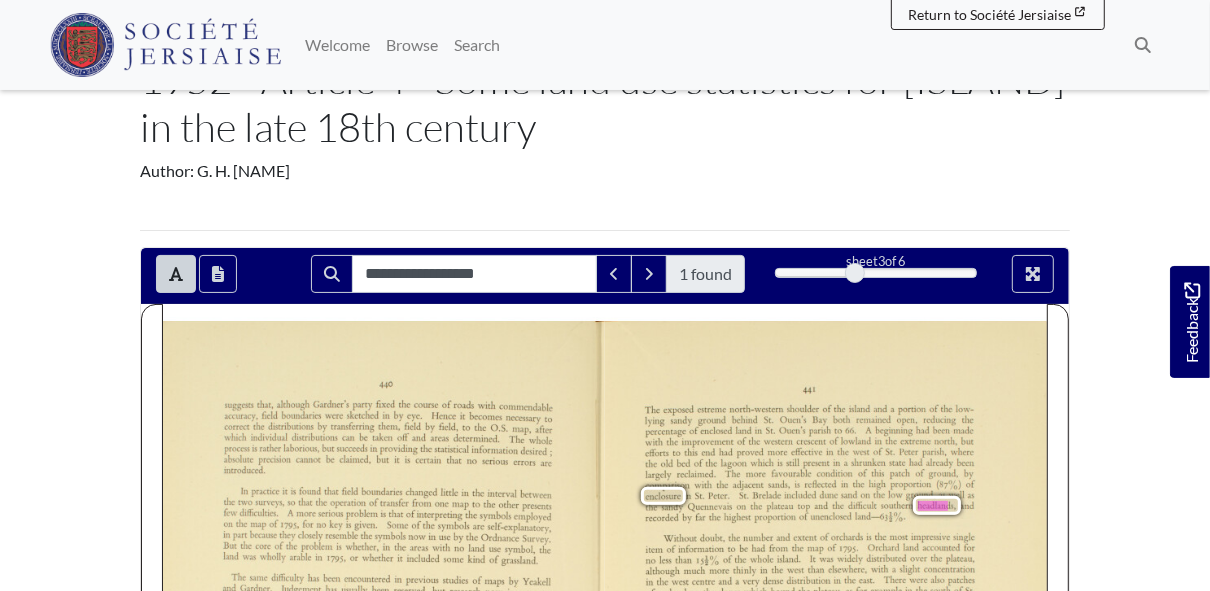scroll, scrollTop: 0, scrollLeft: 0, axis: both 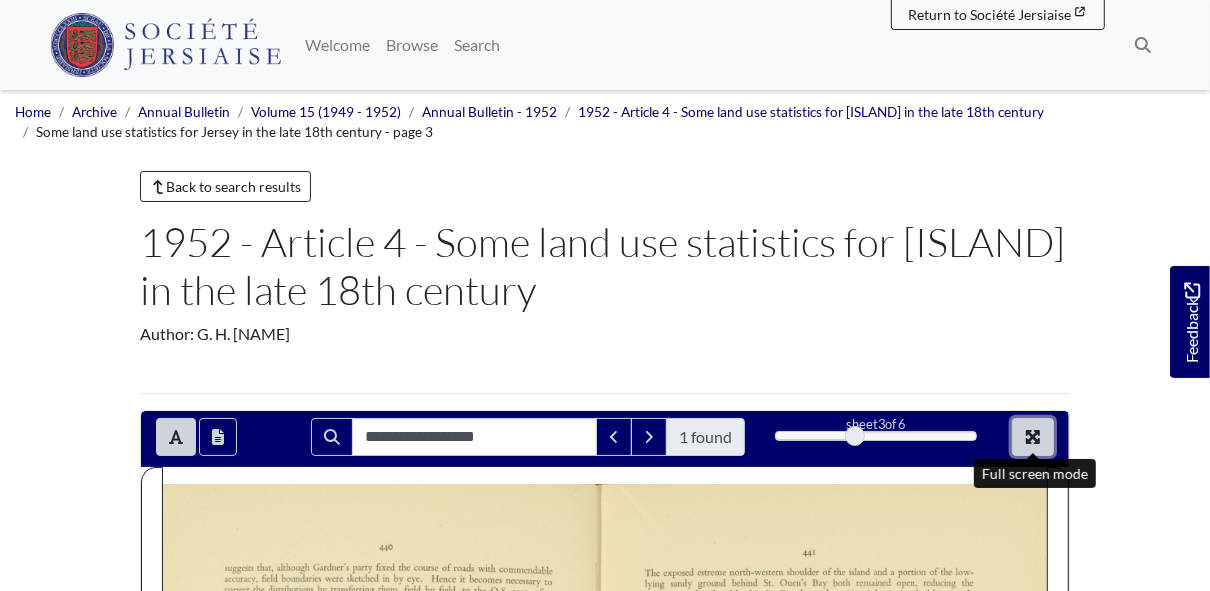 click at bounding box center [1033, 437] 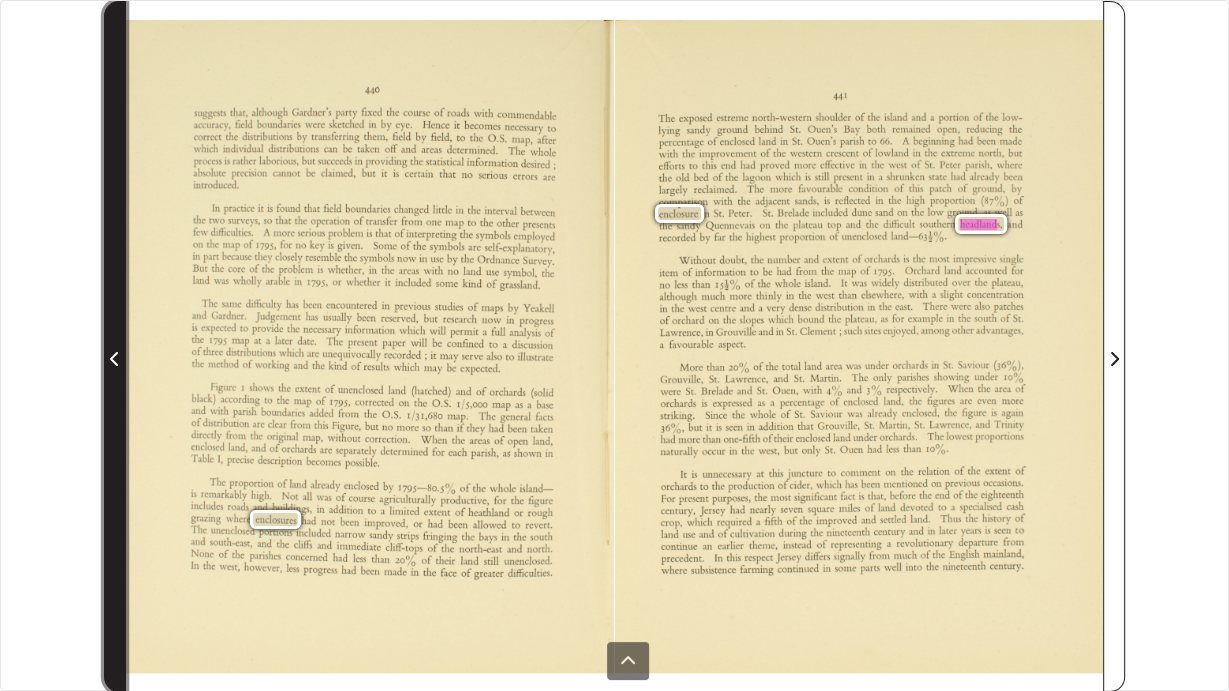 click at bounding box center [115, 359] 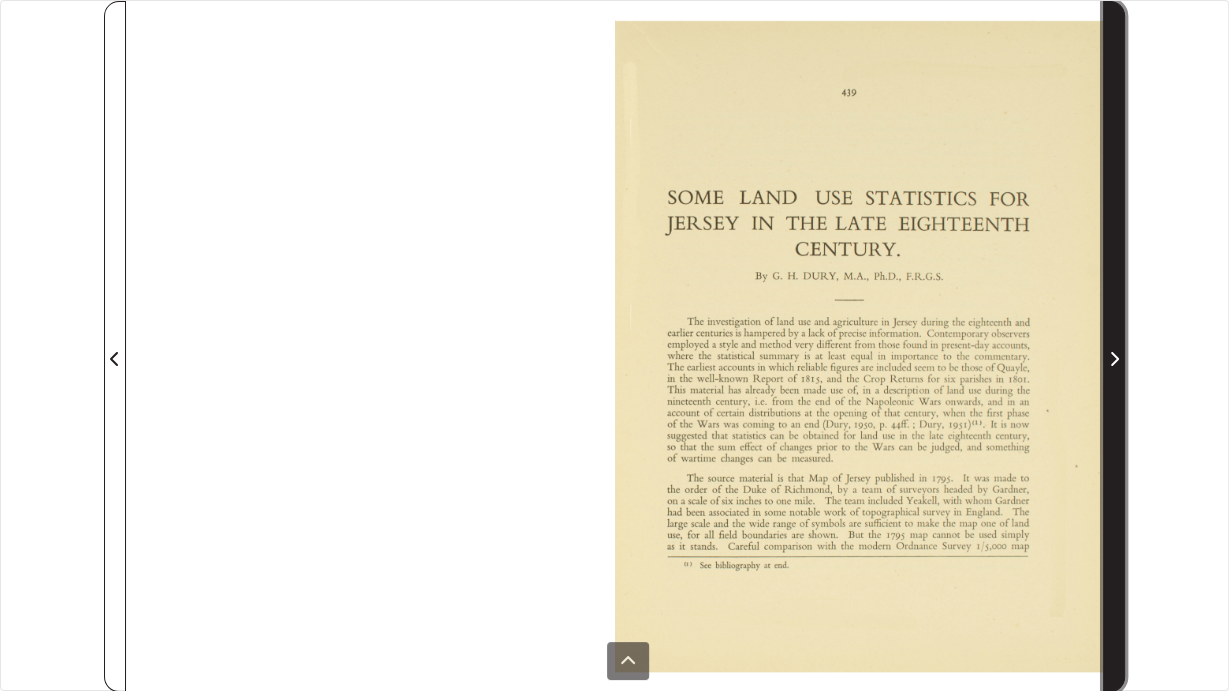 click 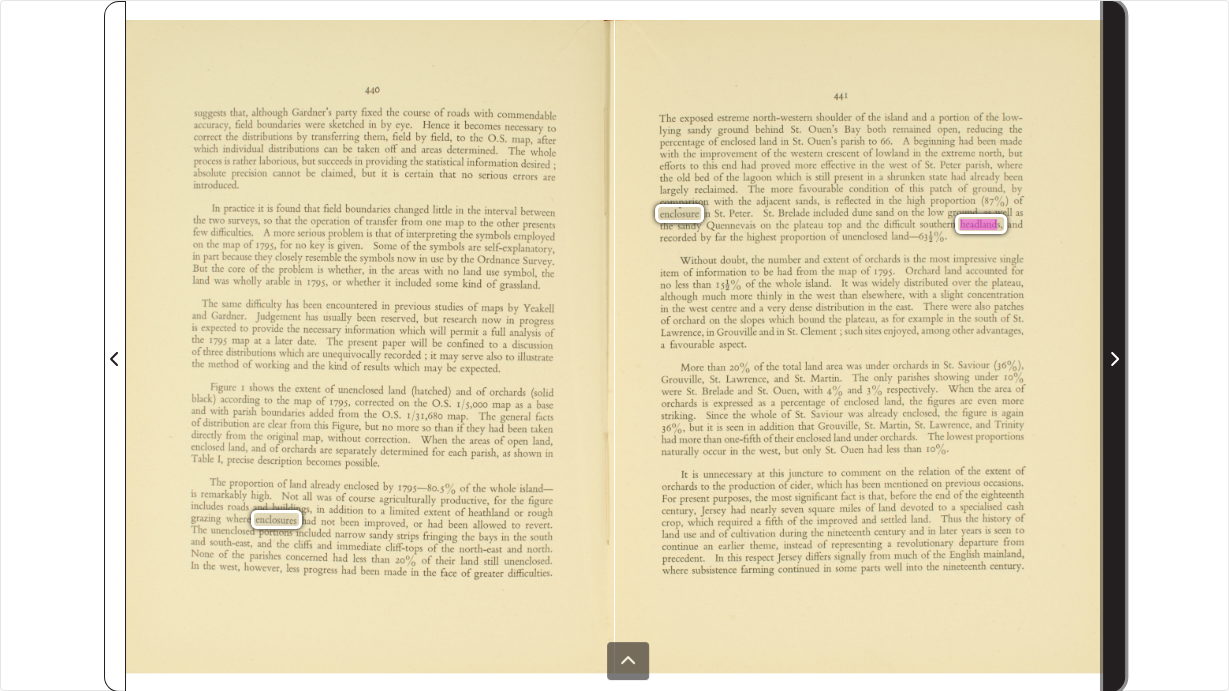 click at bounding box center (1114, 359) 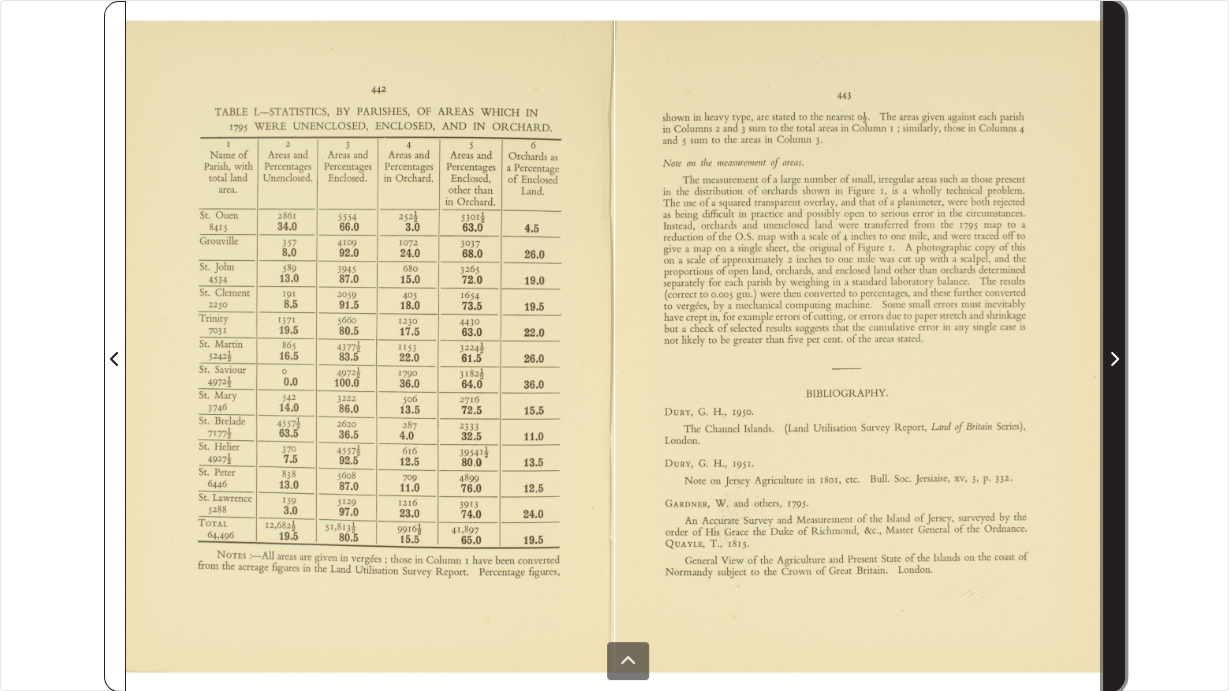 click at bounding box center [1114, 359] 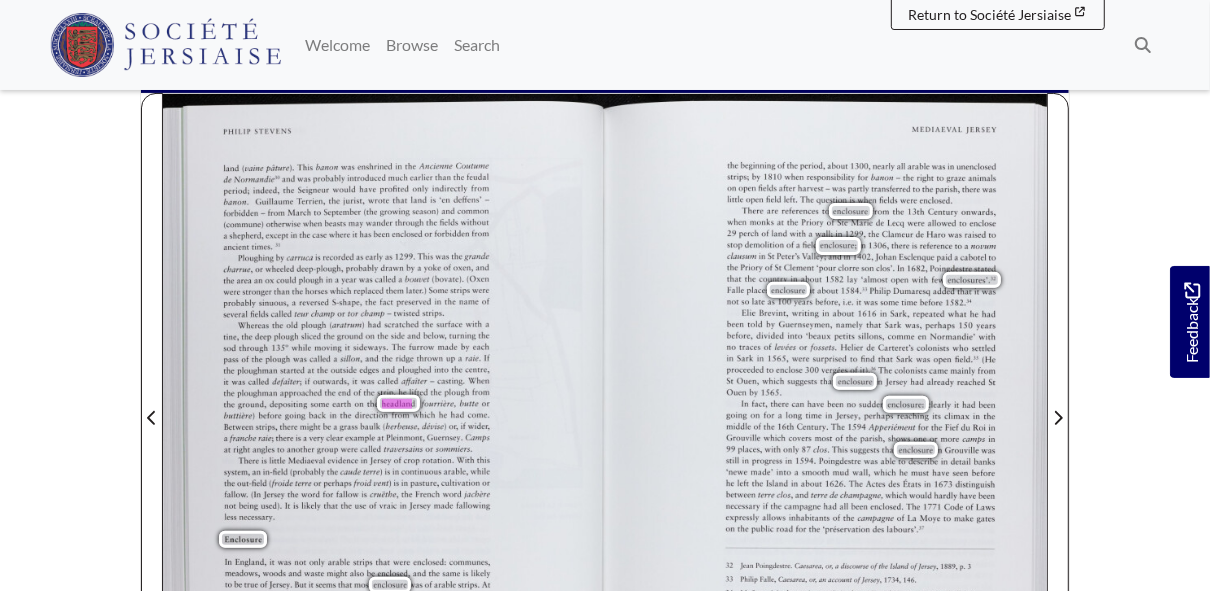 scroll, scrollTop: 400, scrollLeft: 0, axis: vertical 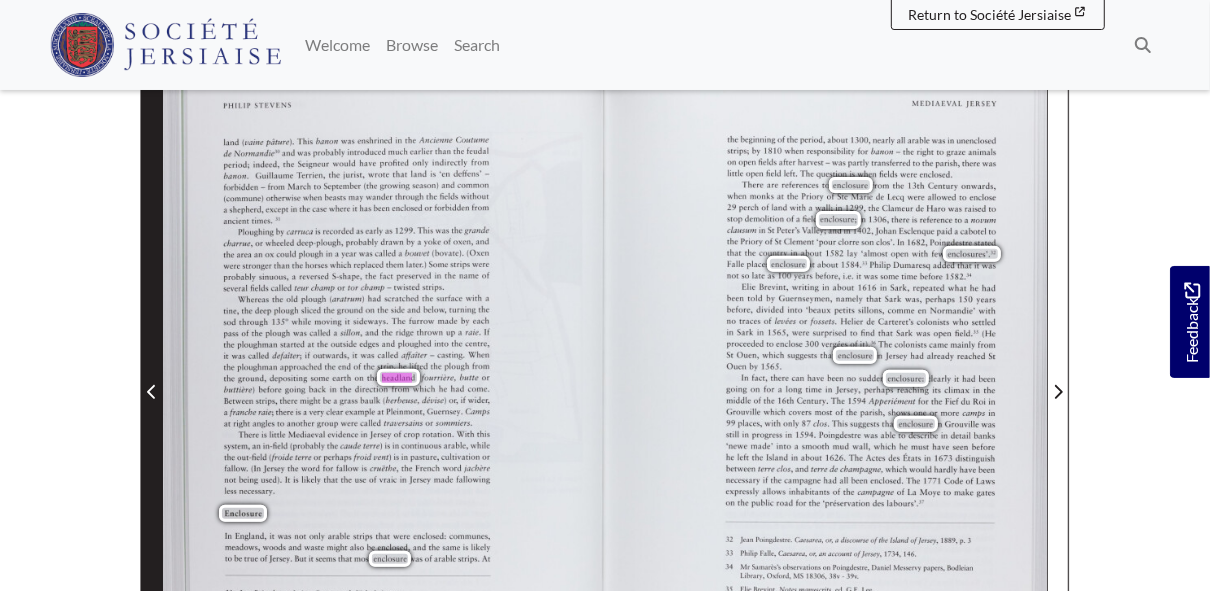 click at bounding box center [152, 392] 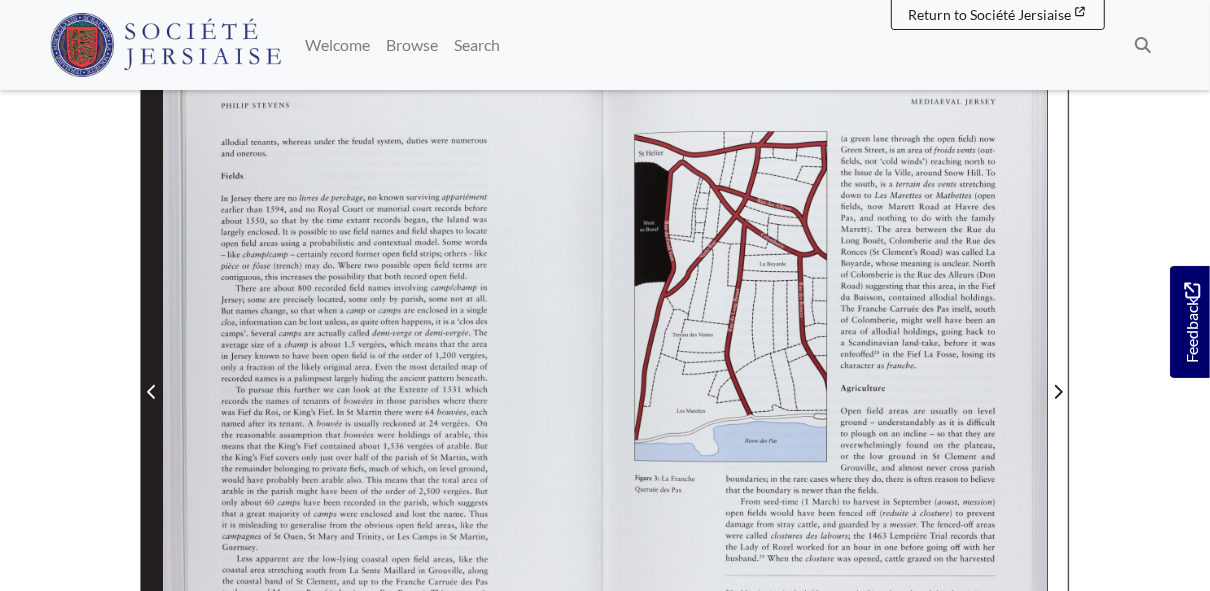 click at bounding box center [152, 392] 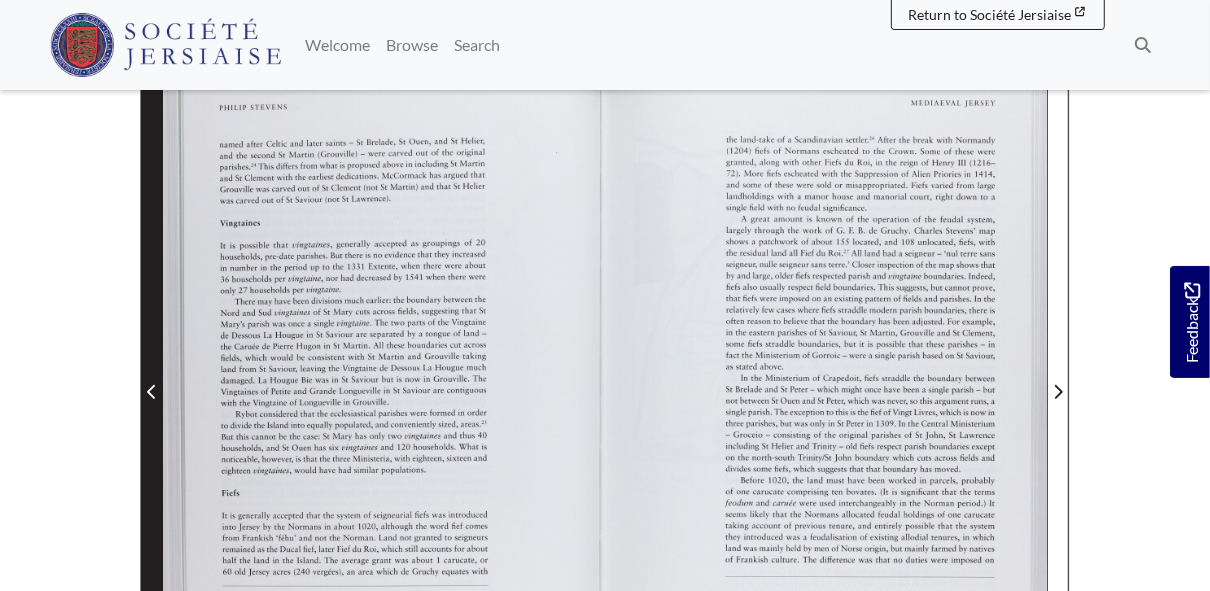 click at bounding box center (152, 392) 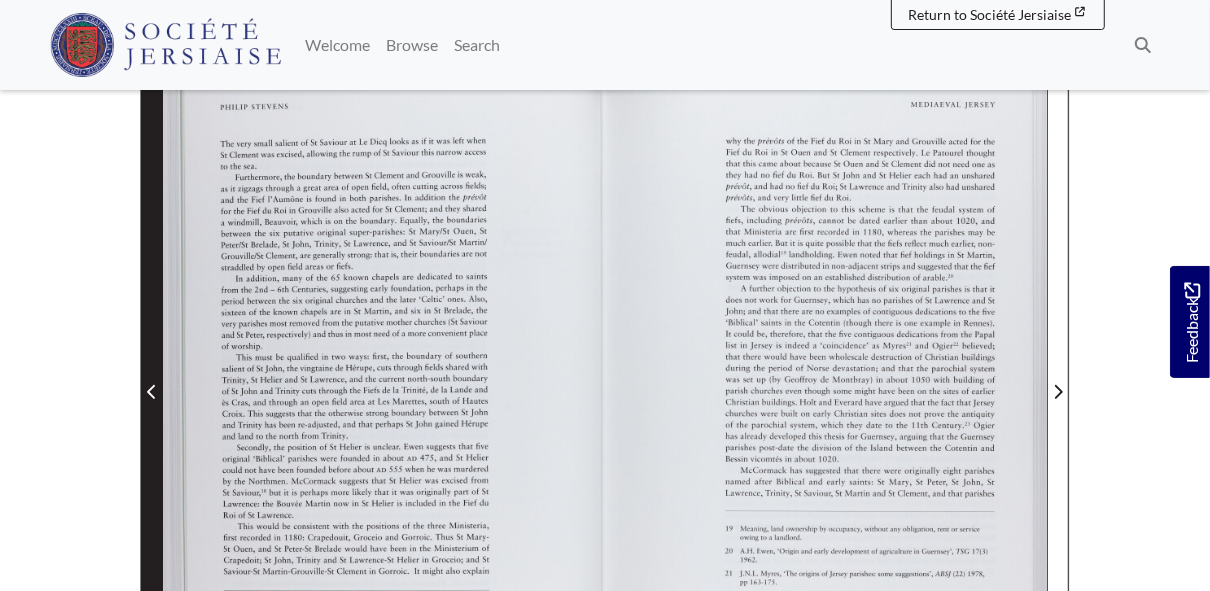 click at bounding box center (152, 392) 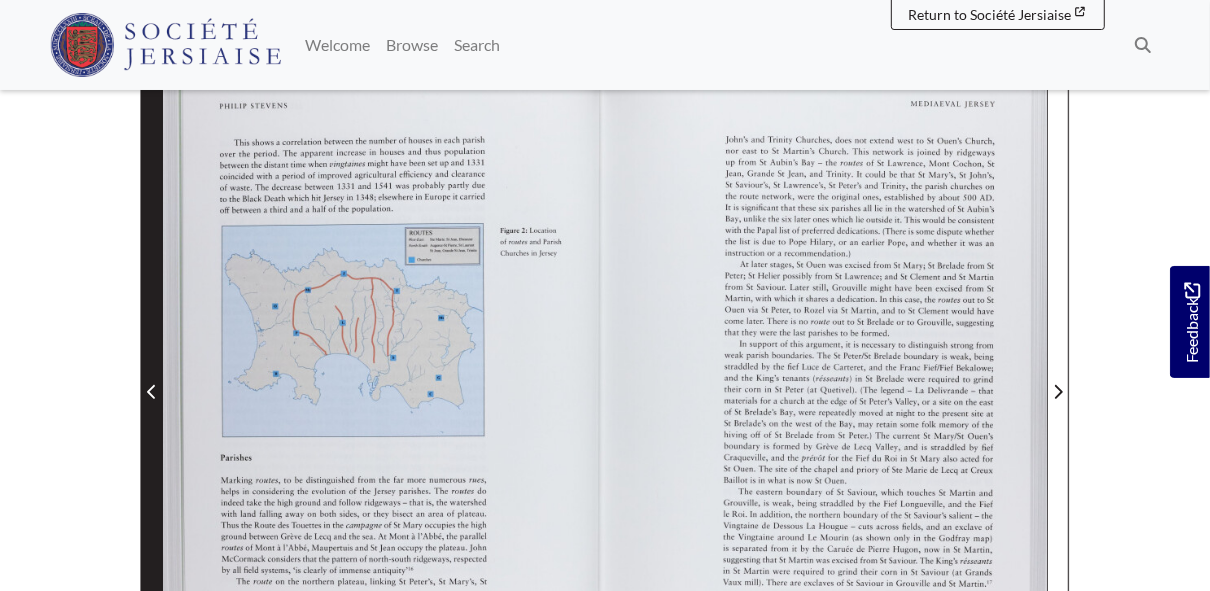 click at bounding box center (152, 392) 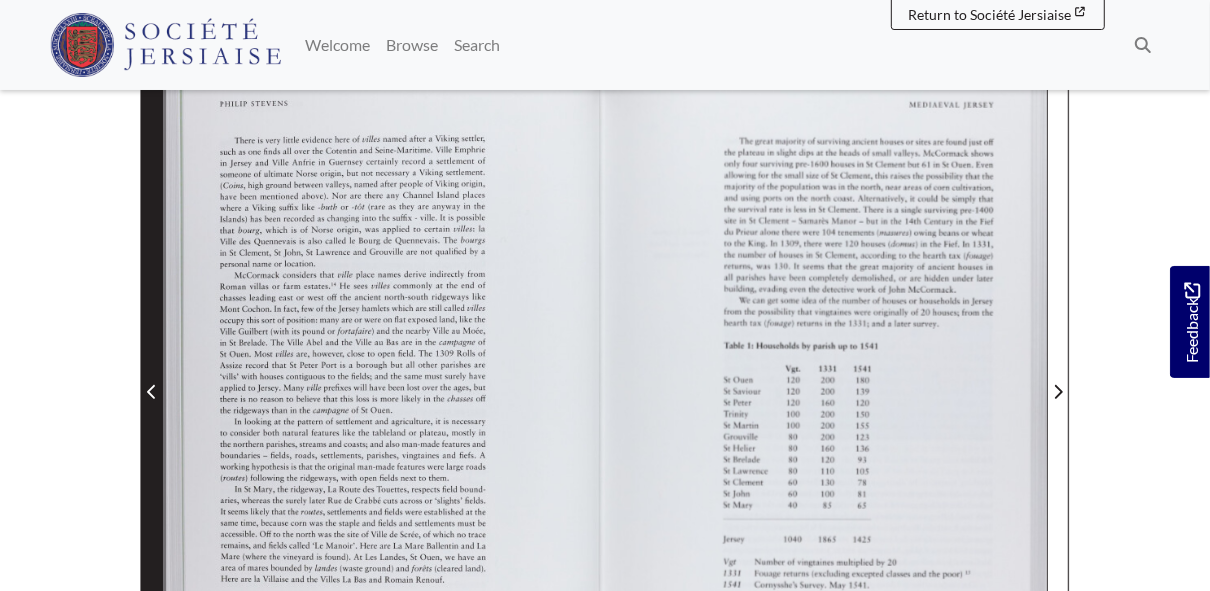 click at bounding box center [152, 392] 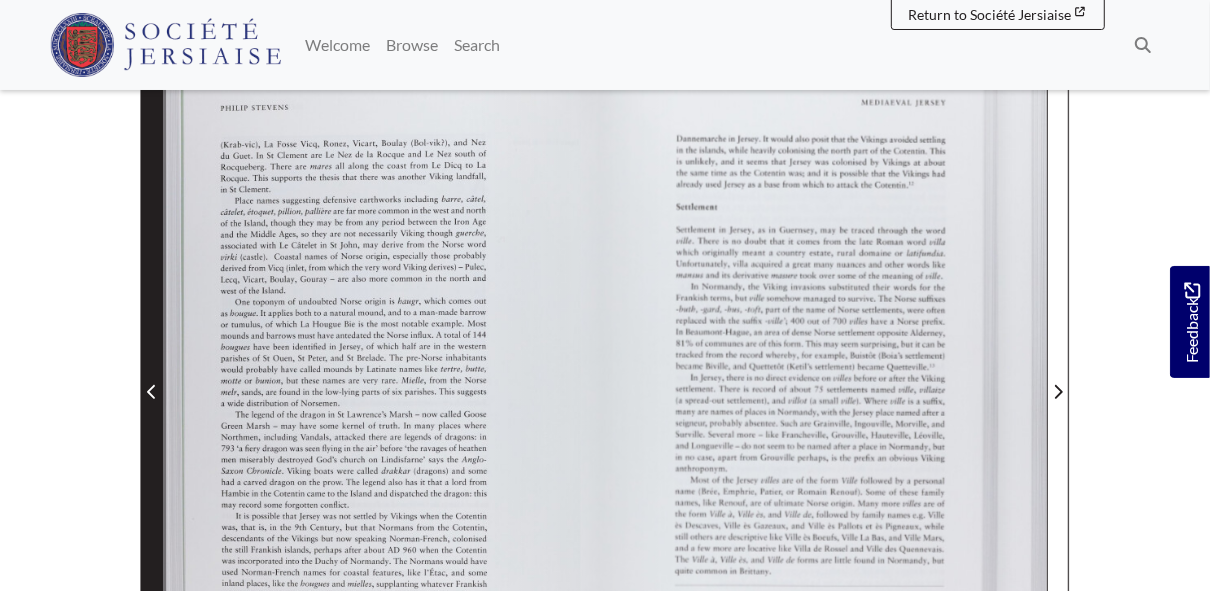 click at bounding box center (152, 392) 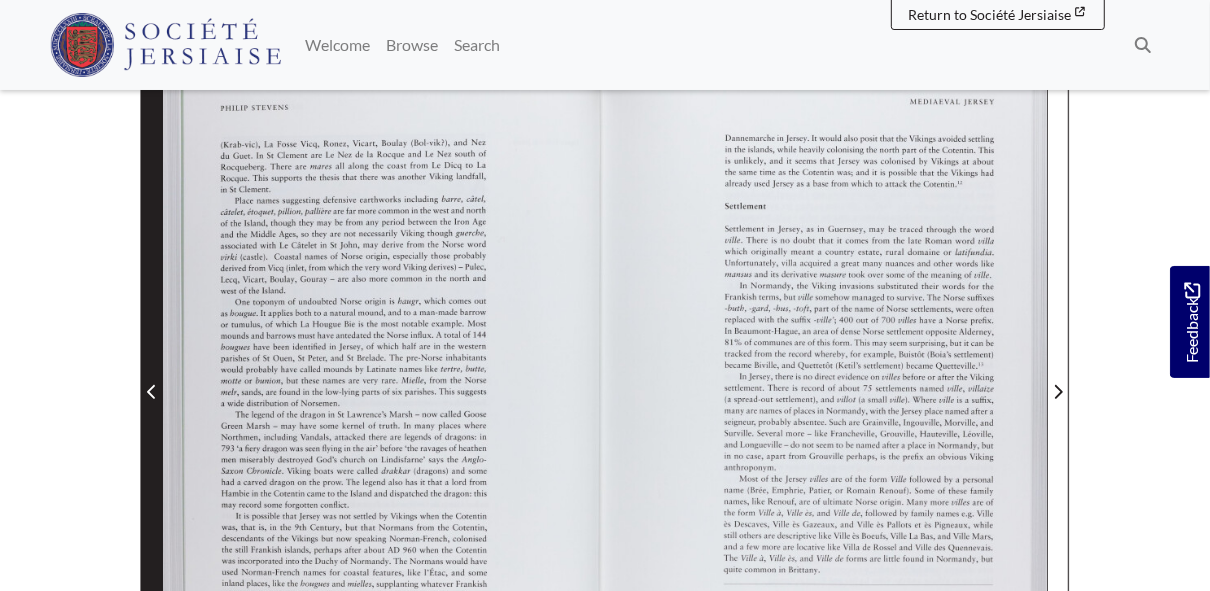 click at bounding box center (152, 392) 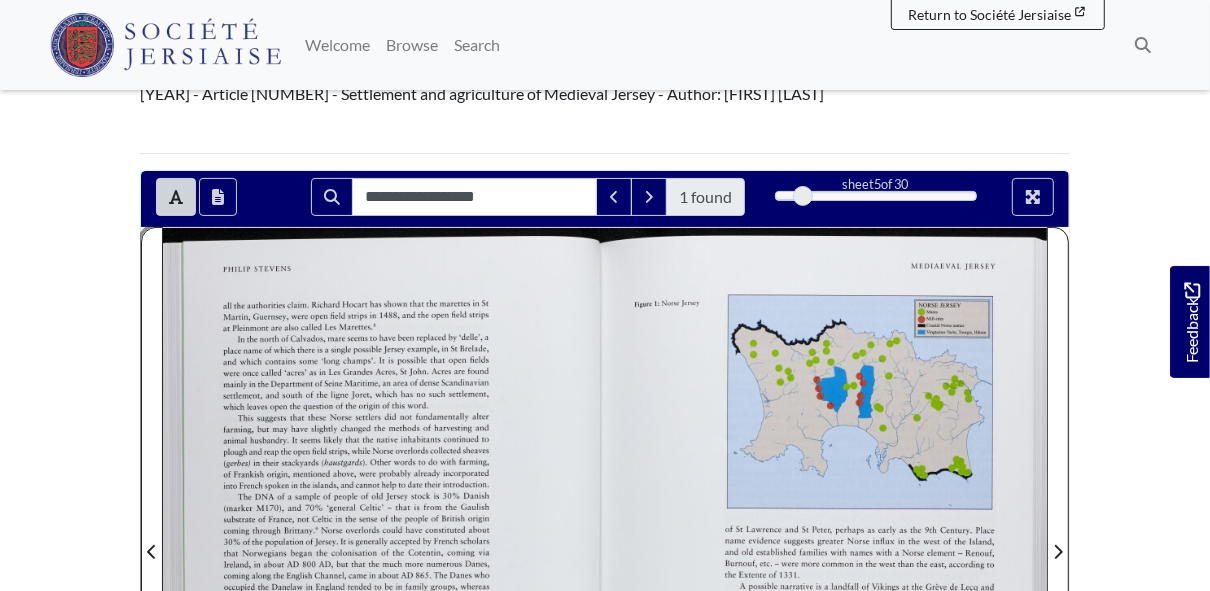scroll, scrollTop: 400, scrollLeft: 0, axis: vertical 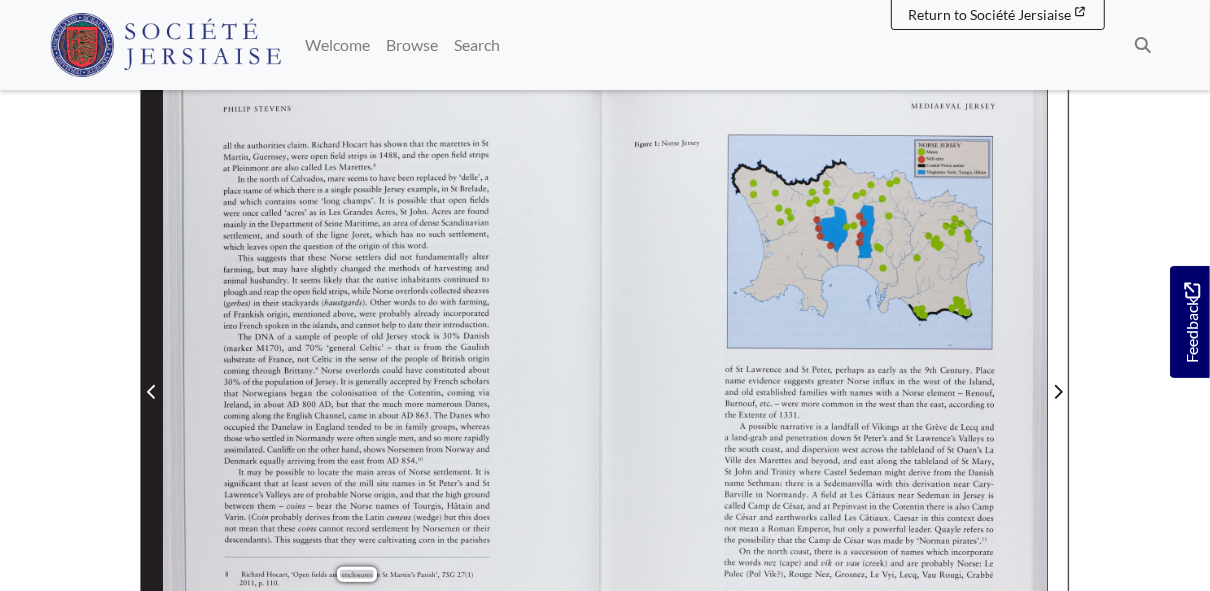 click at bounding box center [152, 380] 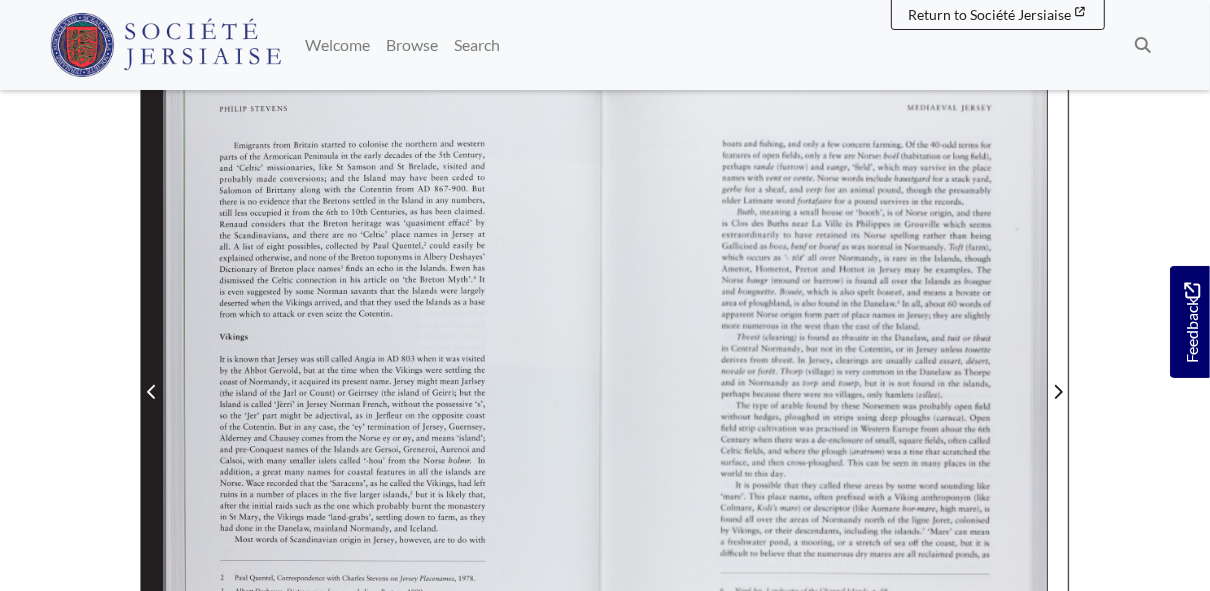click at bounding box center (152, 380) 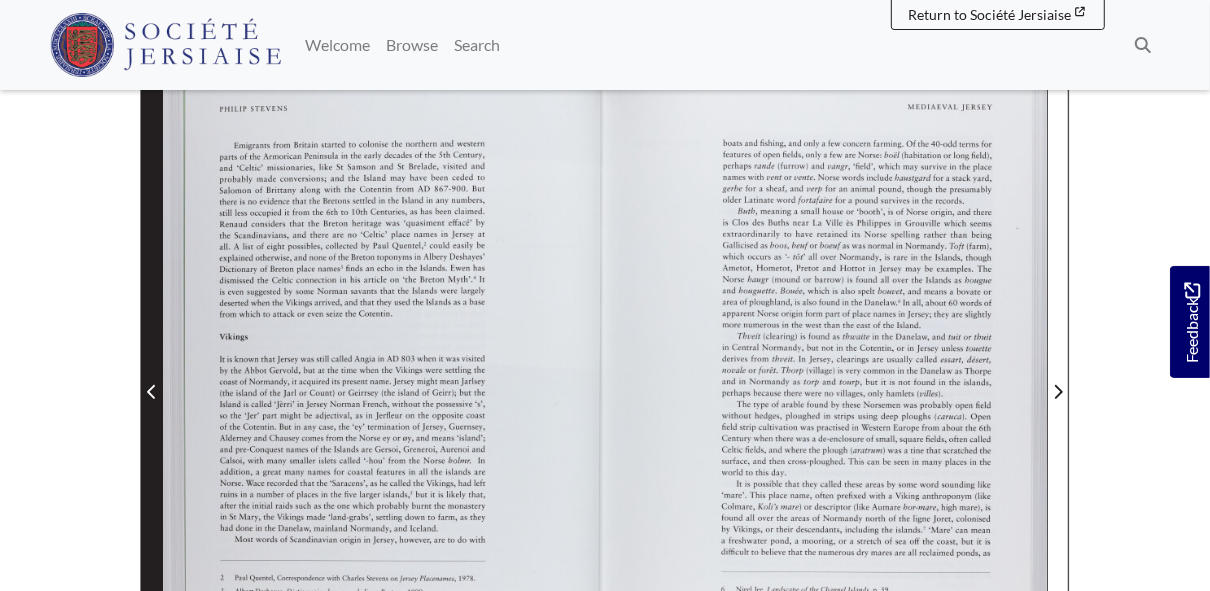 click at bounding box center (152, 380) 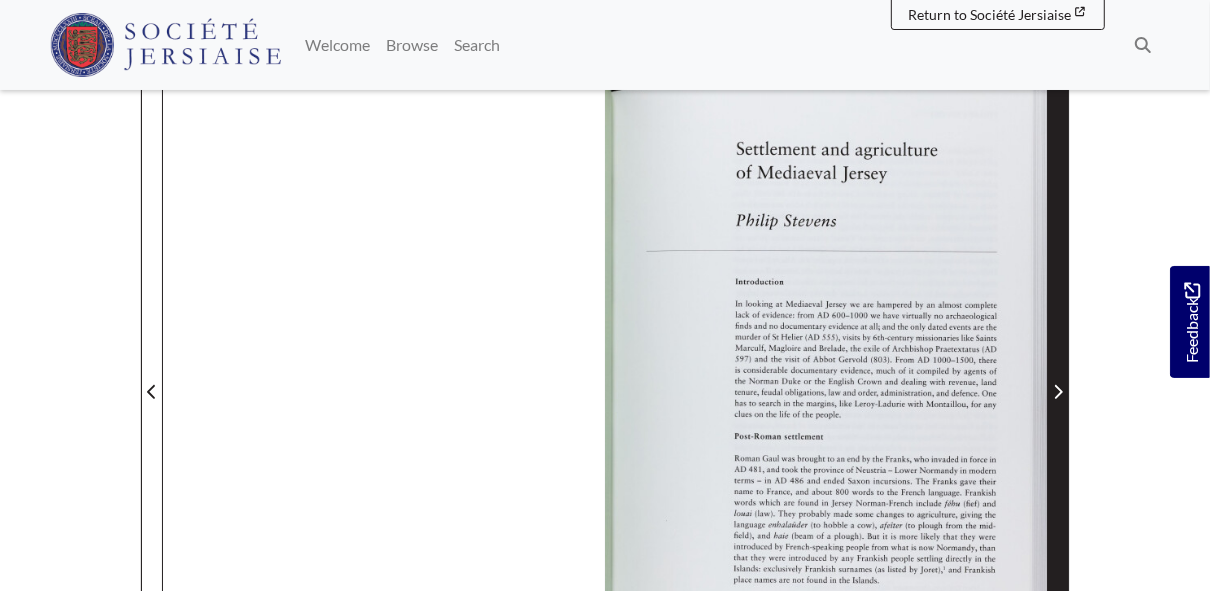 click at bounding box center (1058, 392) 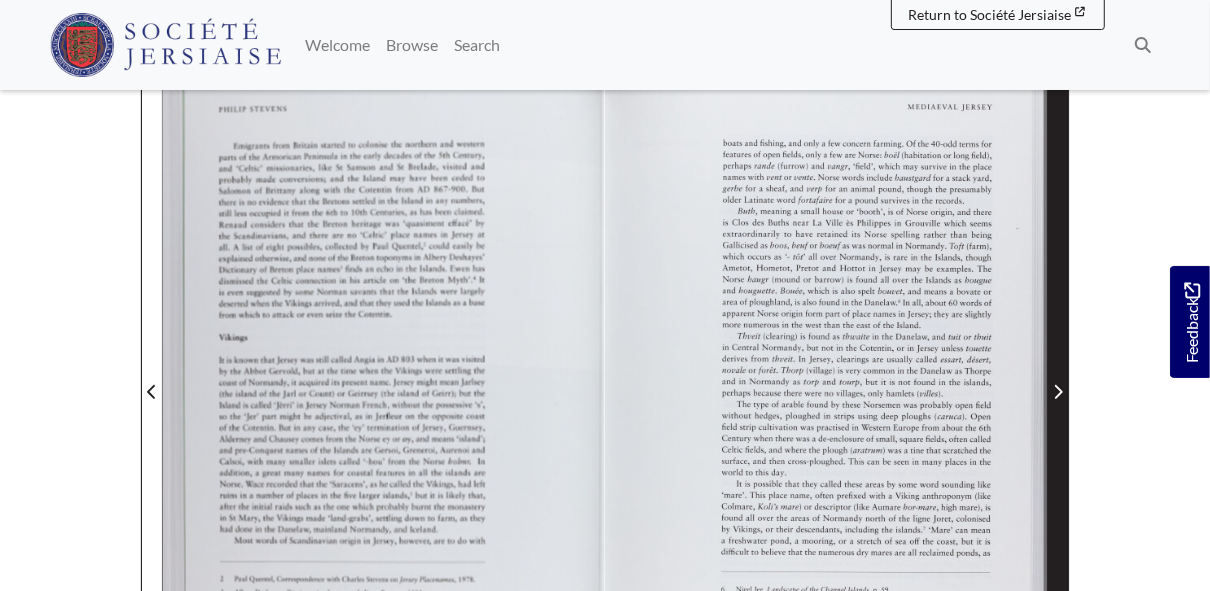 click at bounding box center [1058, 392] 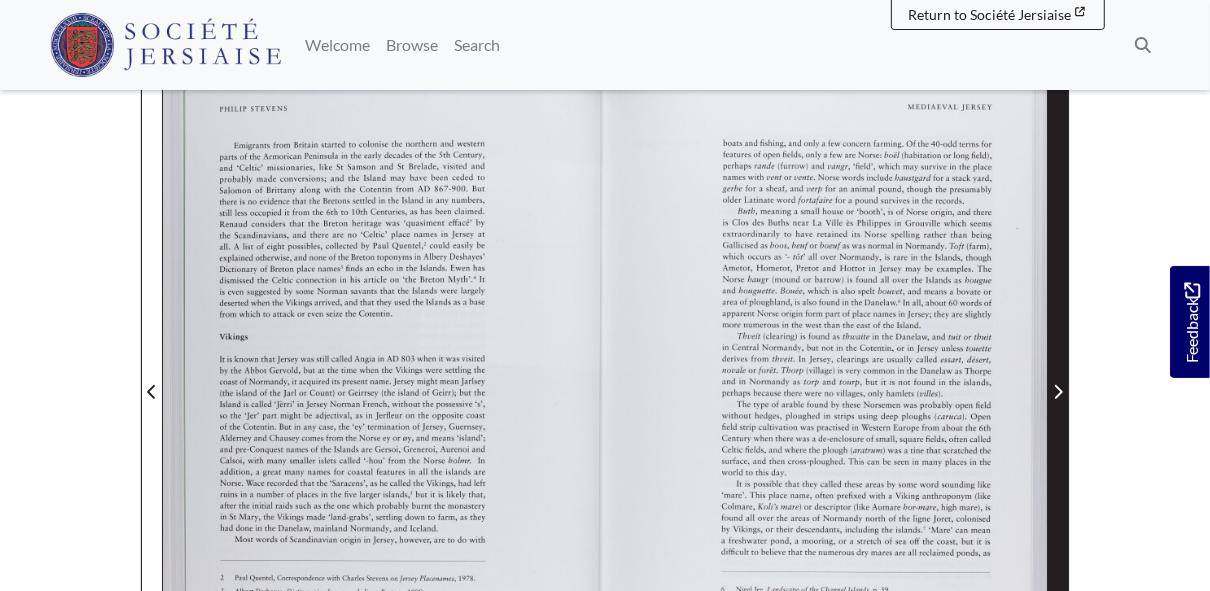 click at bounding box center [1058, 392] 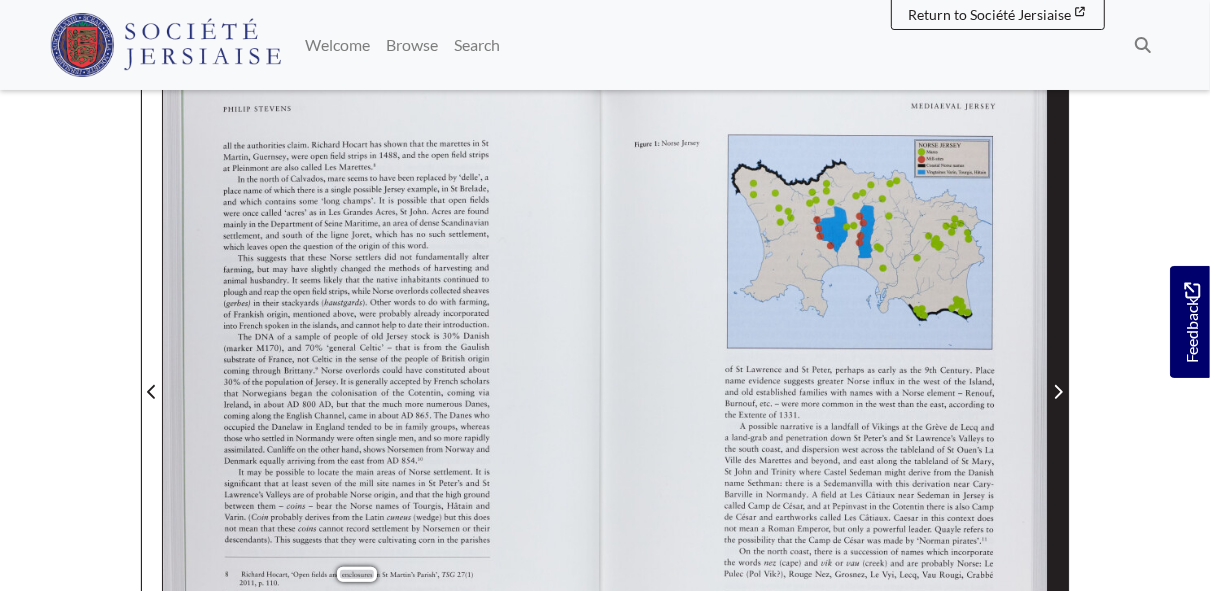 click at bounding box center [1058, 392] 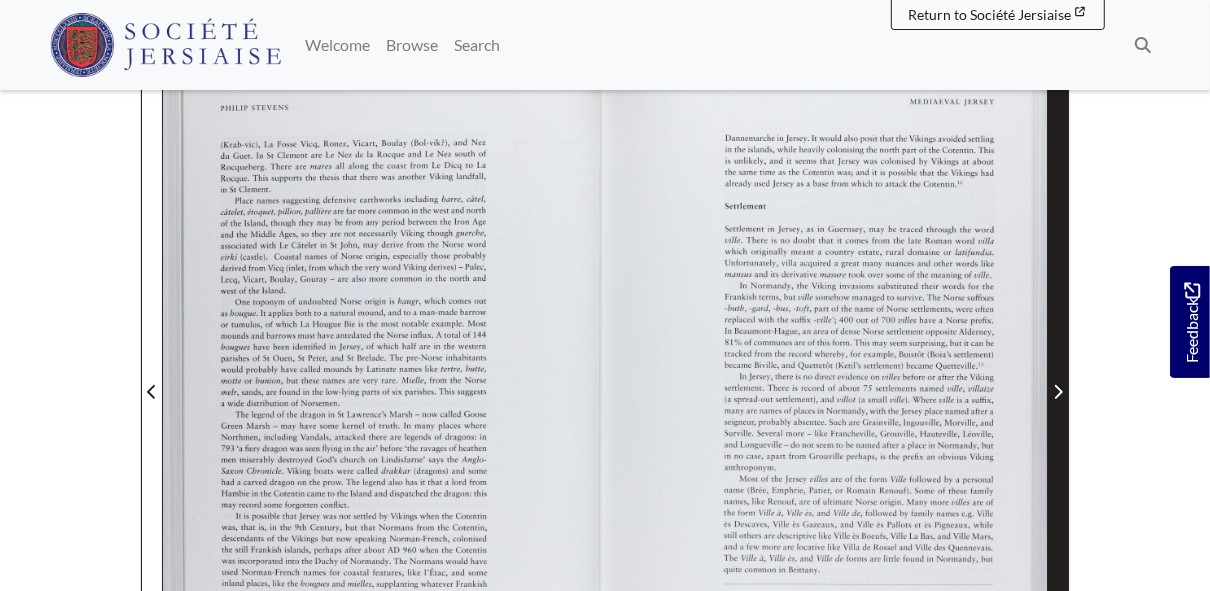 click at bounding box center [1058, 392] 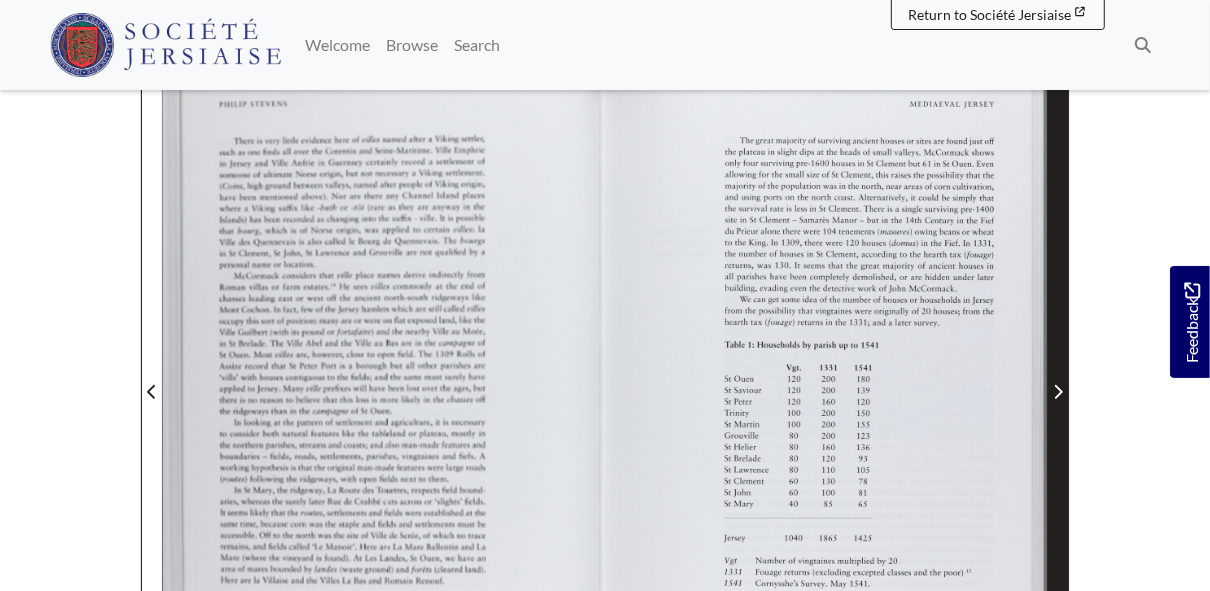 click at bounding box center [1058, 392] 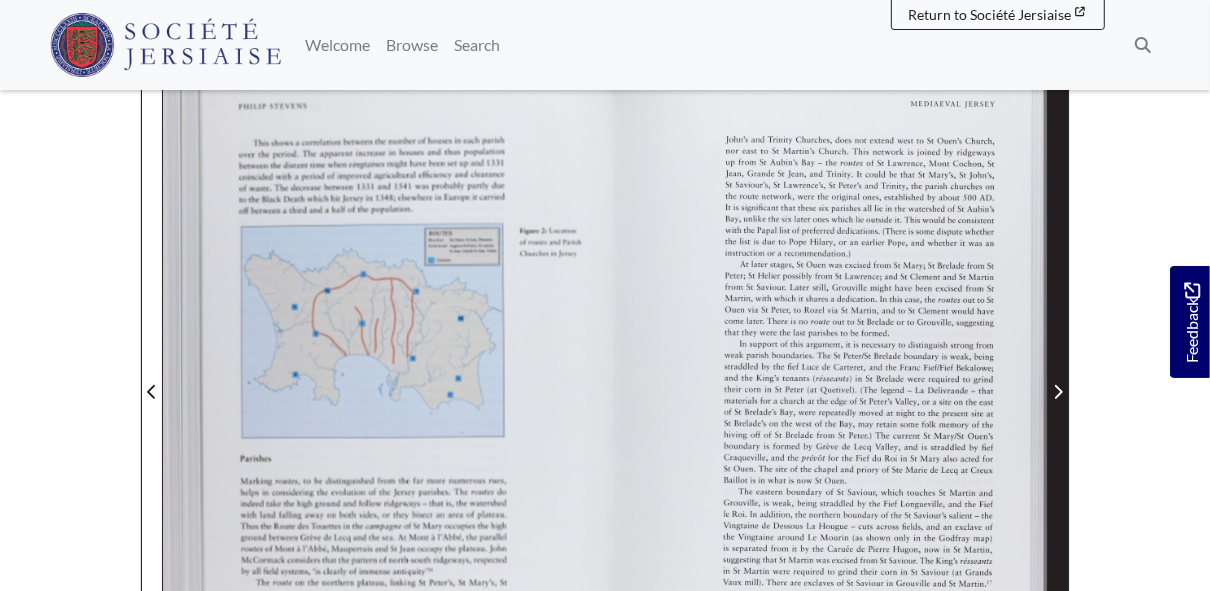 click at bounding box center (1058, 392) 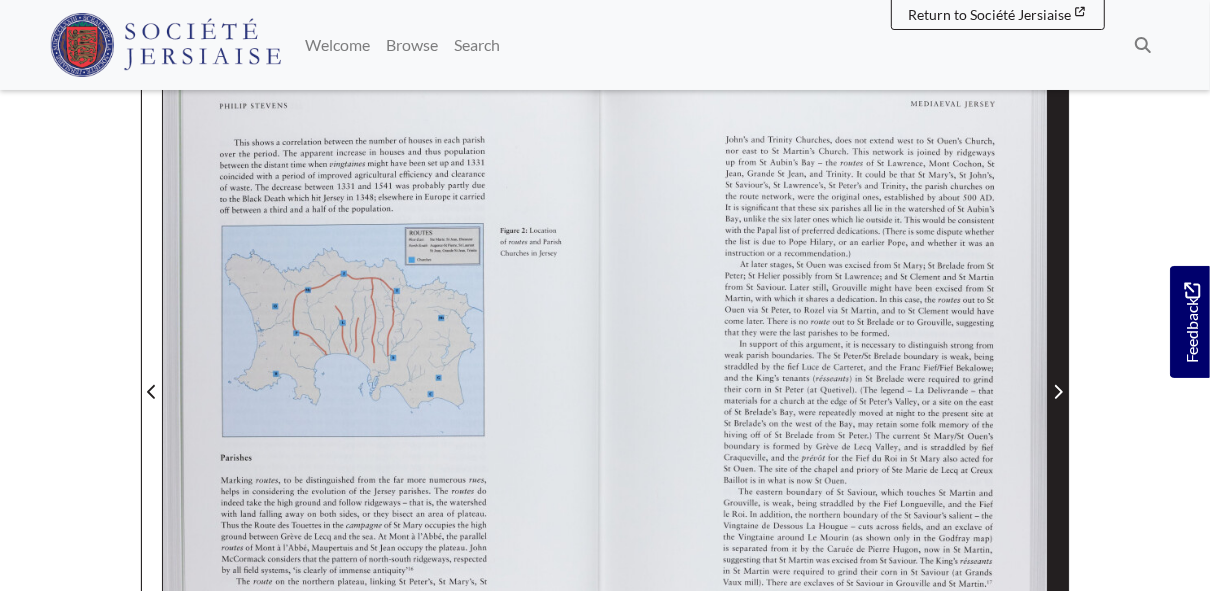 click at bounding box center [1058, 392] 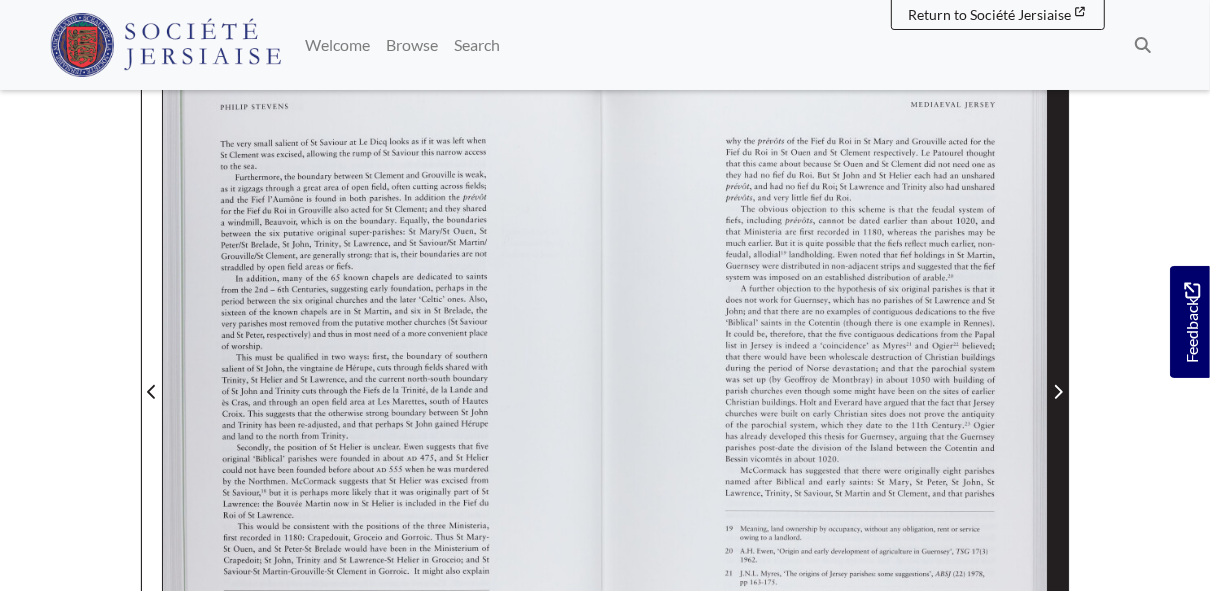 click at bounding box center (1058, 392) 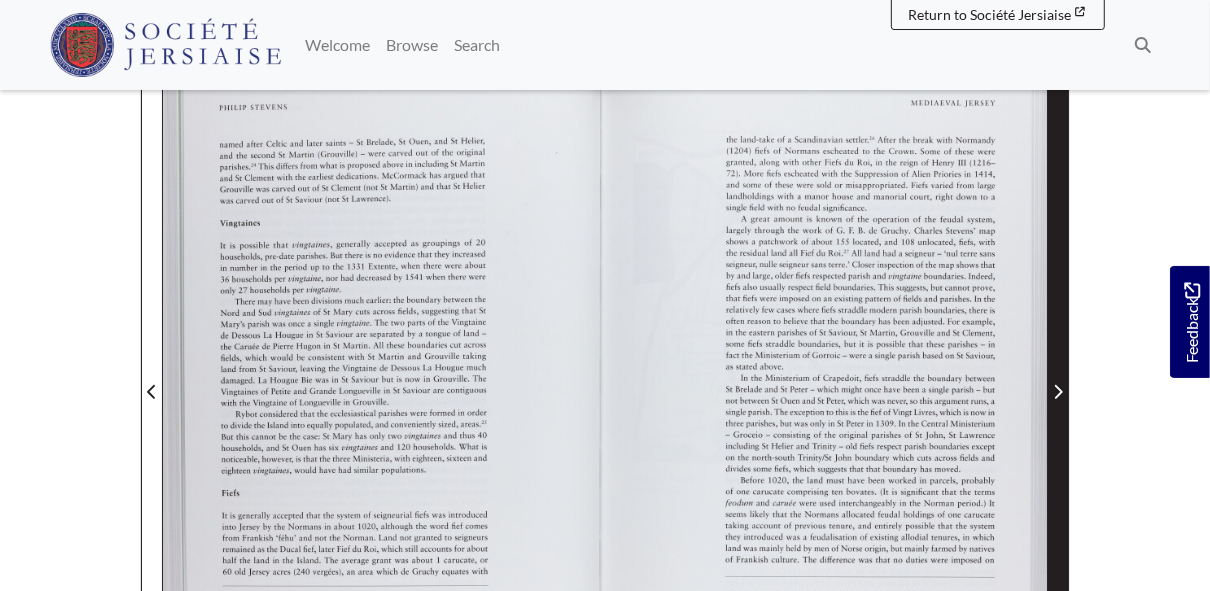 click at bounding box center (1058, 392) 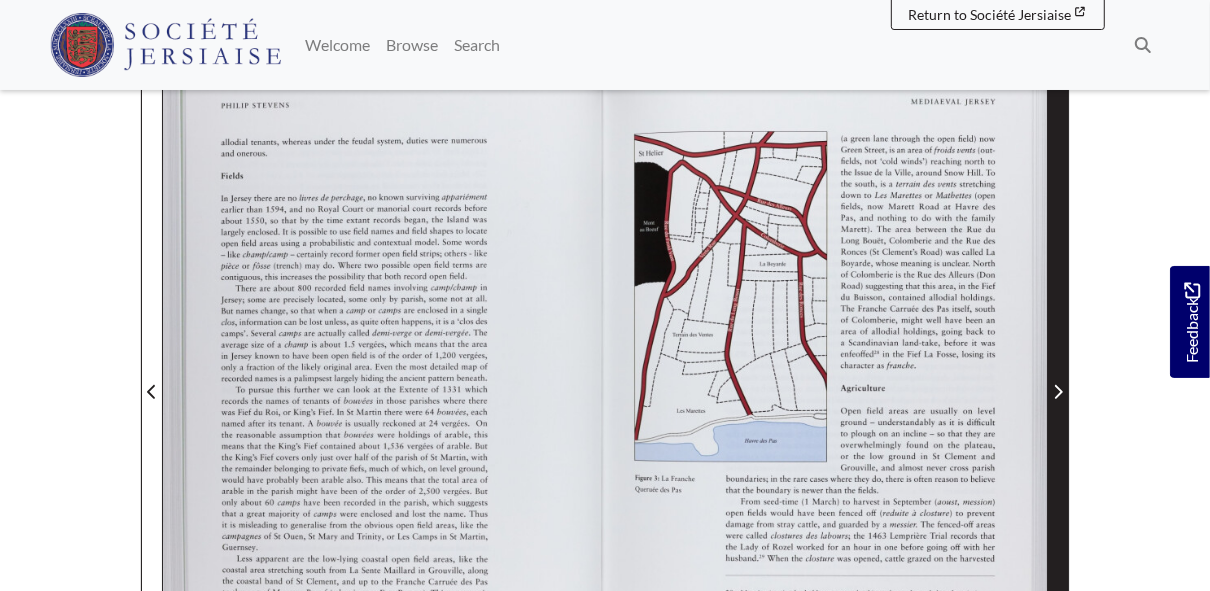 click at bounding box center [1058, 392] 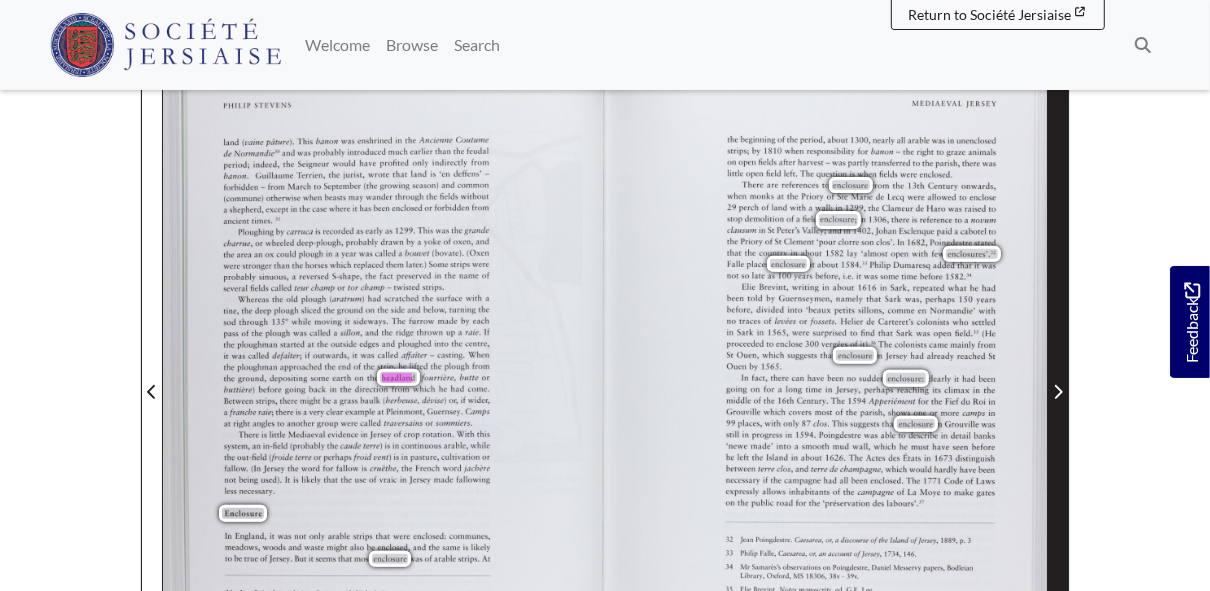 click at bounding box center [1058, 392] 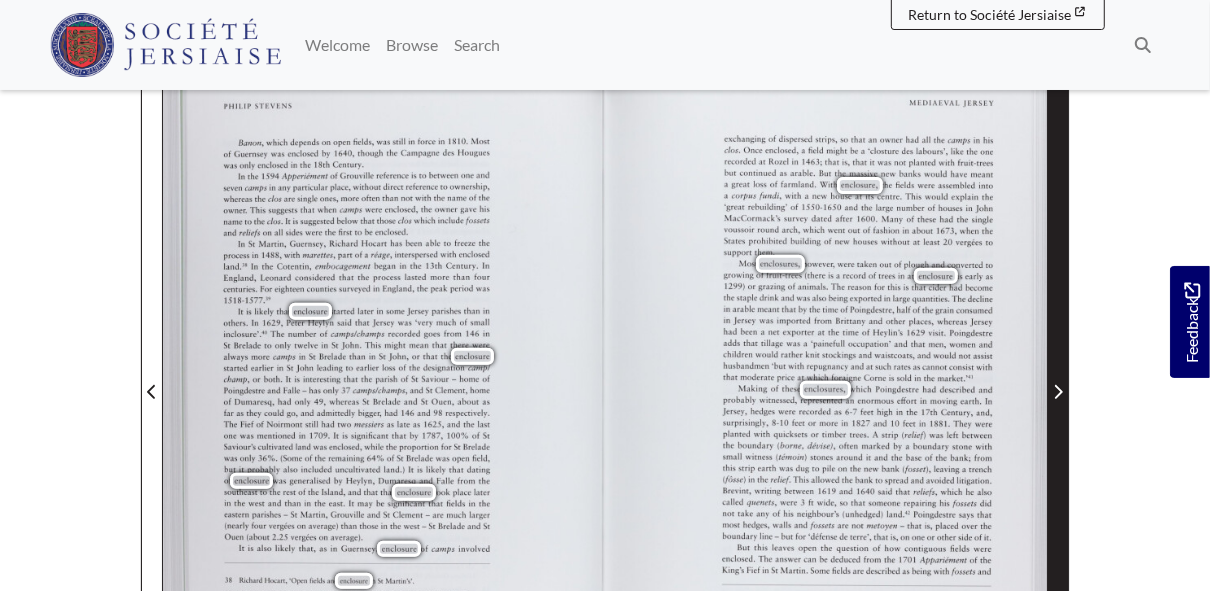 click 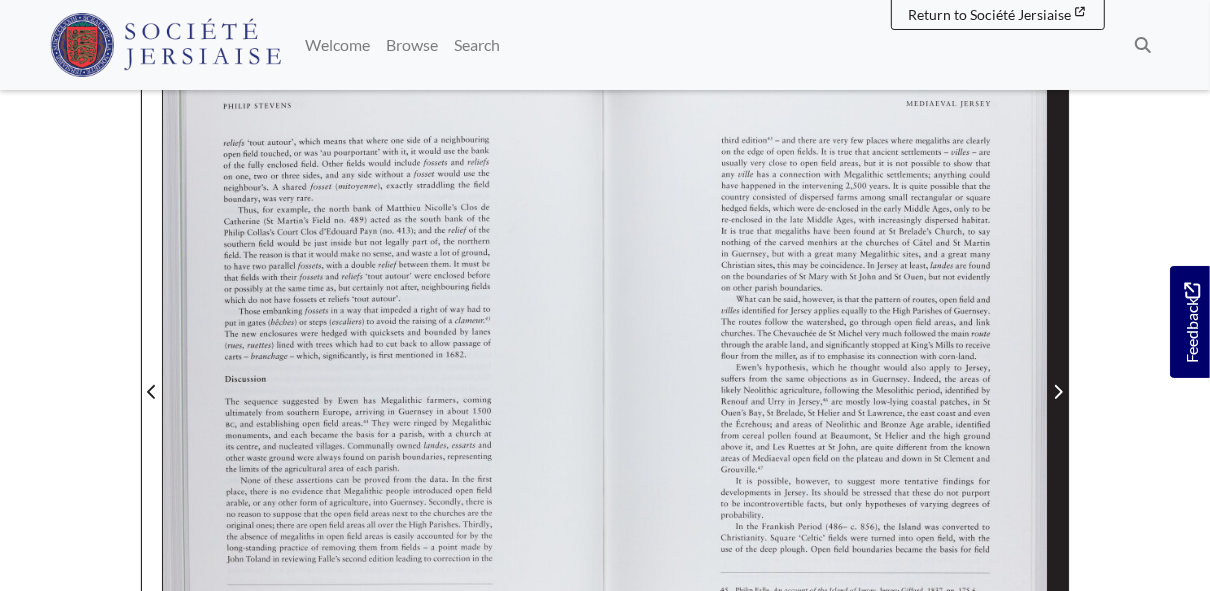 click 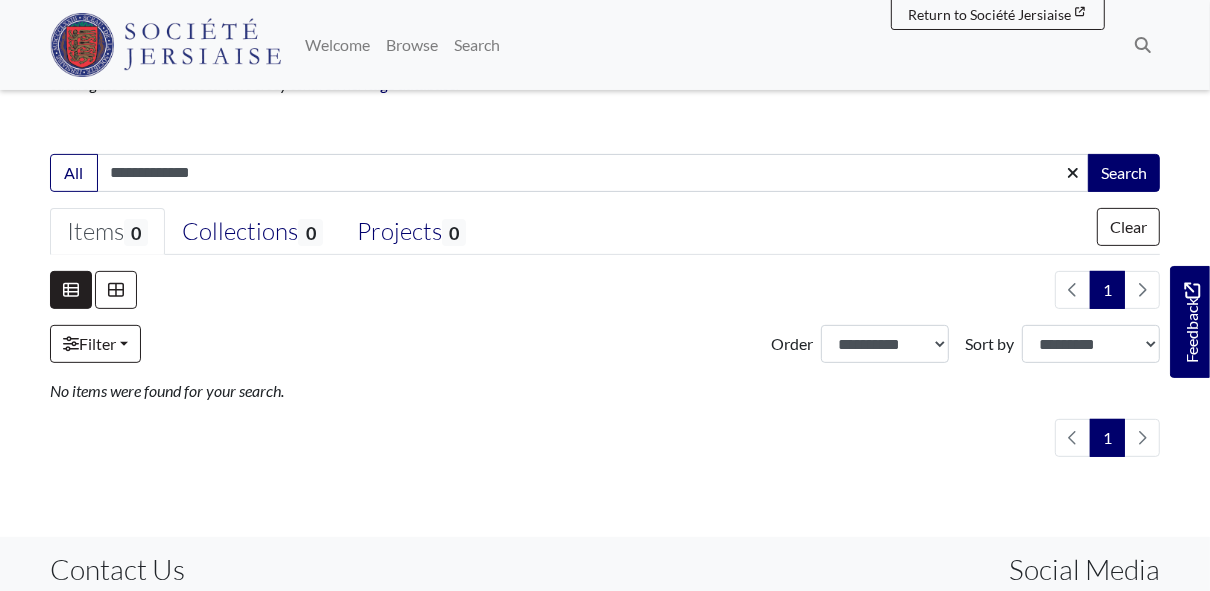 scroll, scrollTop: 240, scrollLeft: 0, axis: vertical 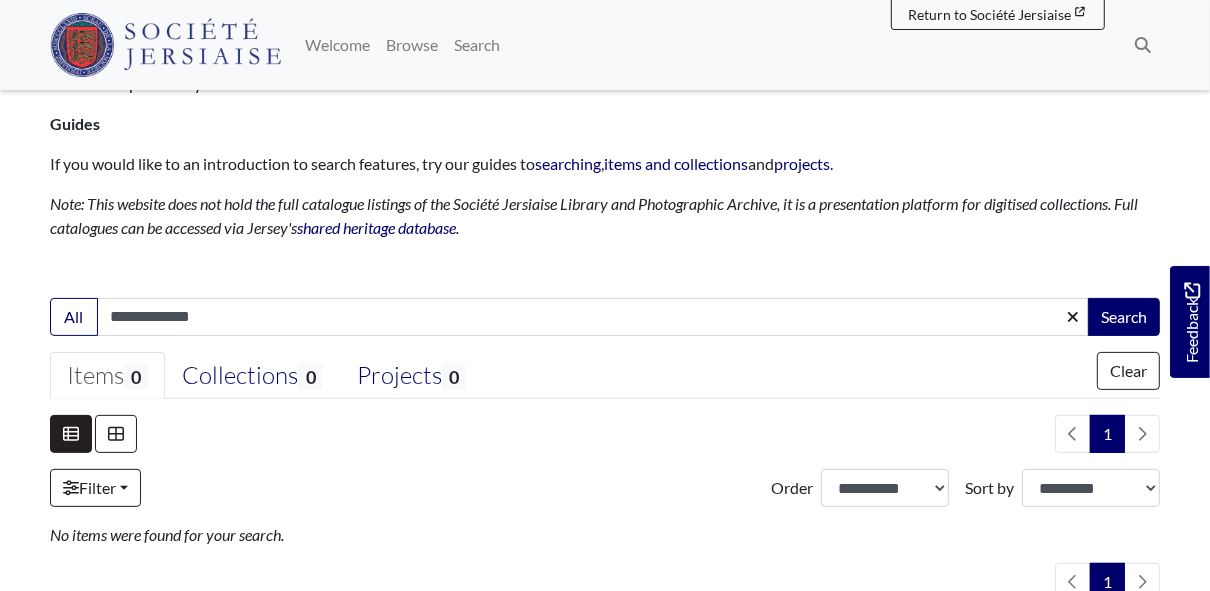 drag, startPoint x: 231, startPoint y: 317, endPoint x: 145, endPoint y: 322, distance: 86.145226 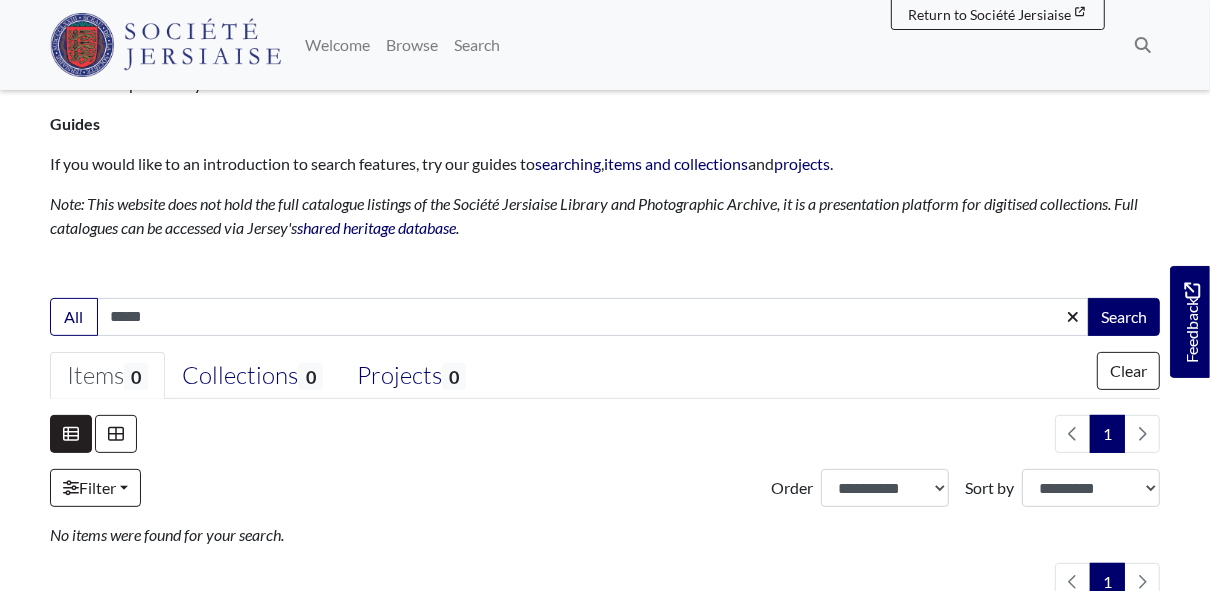 type on "****" 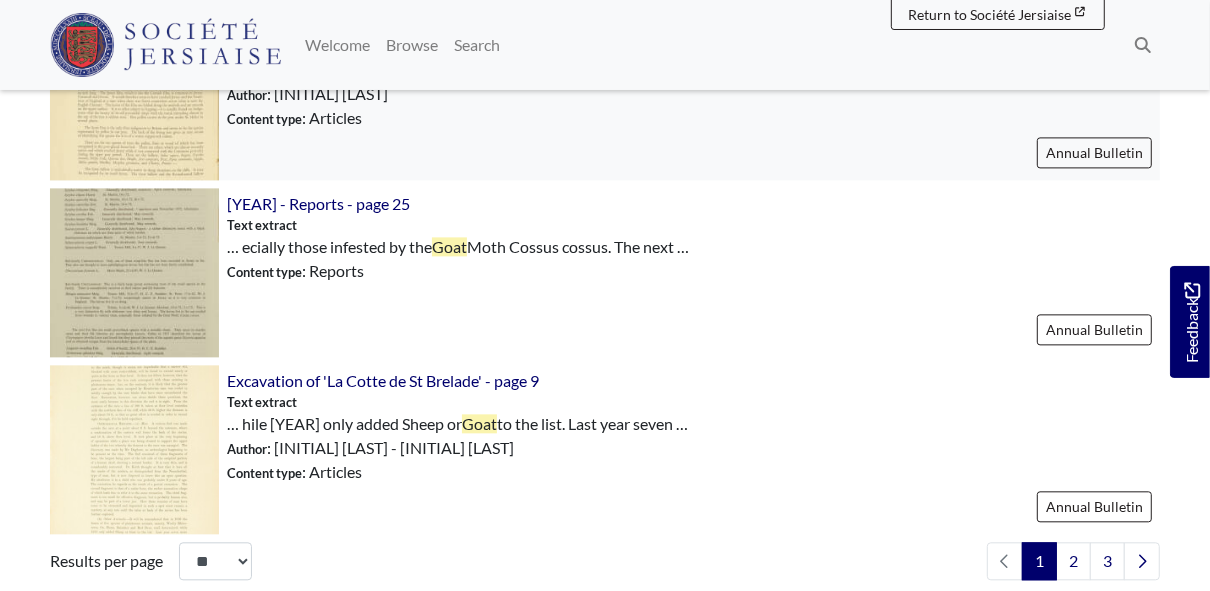 scroll, scrollTop: 3040, scrollLeft: 0, axis: vertical 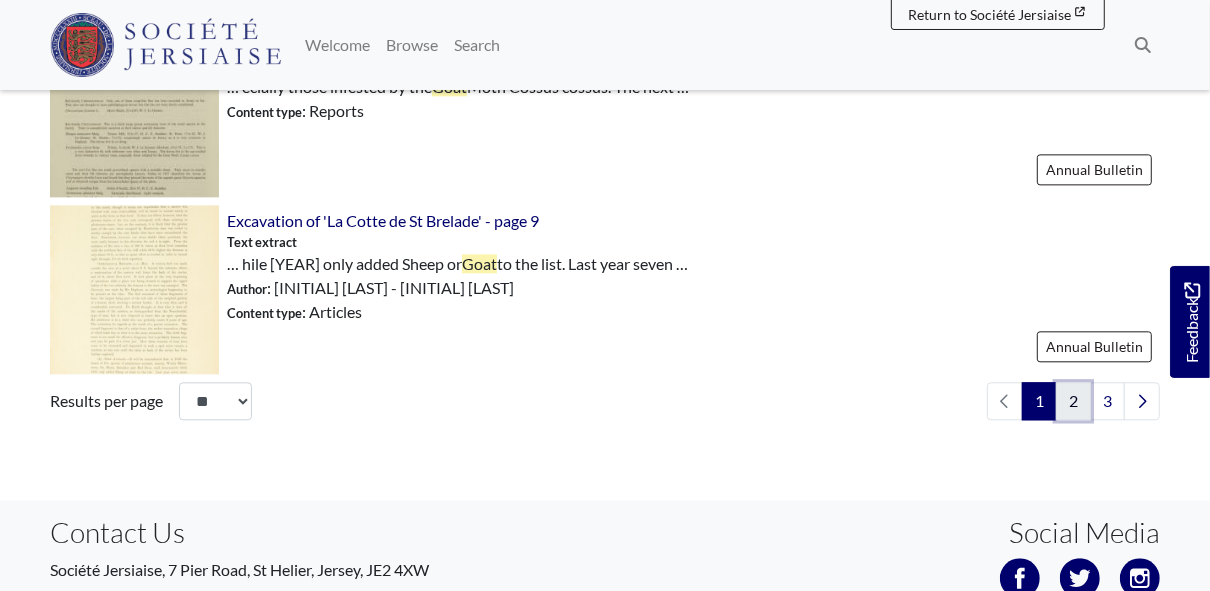 click on "2" at bounding box center [1073, 401] 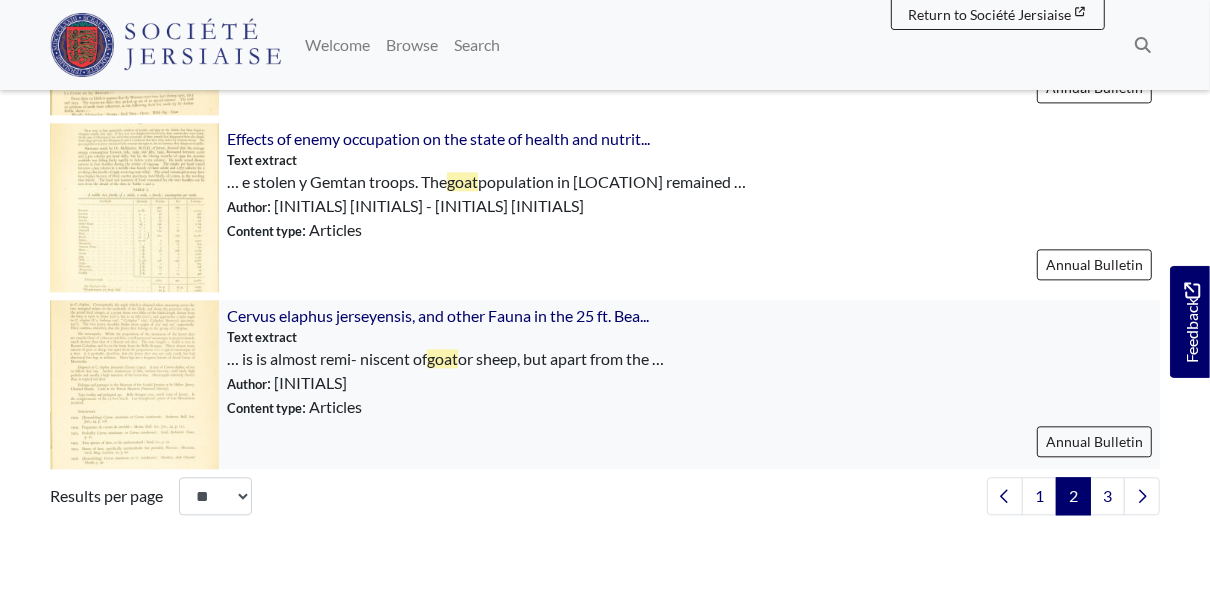 scroll, scrollTop: 2880, scrollLeft: 0, axis: vertical 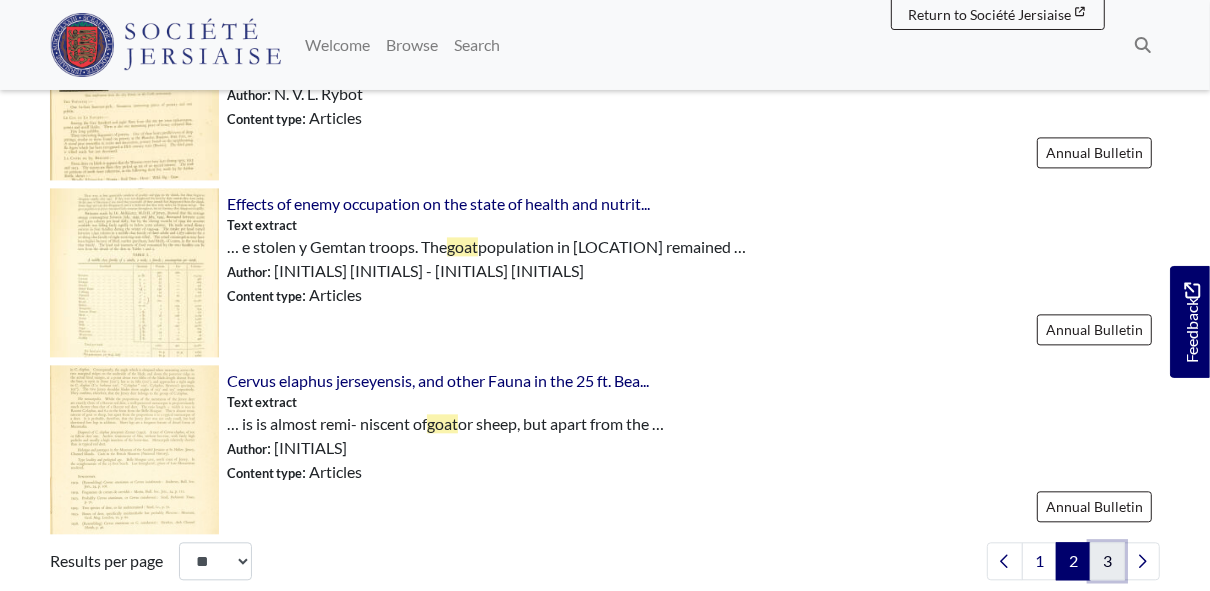 click on "3" at bounding box center [1107, 561] 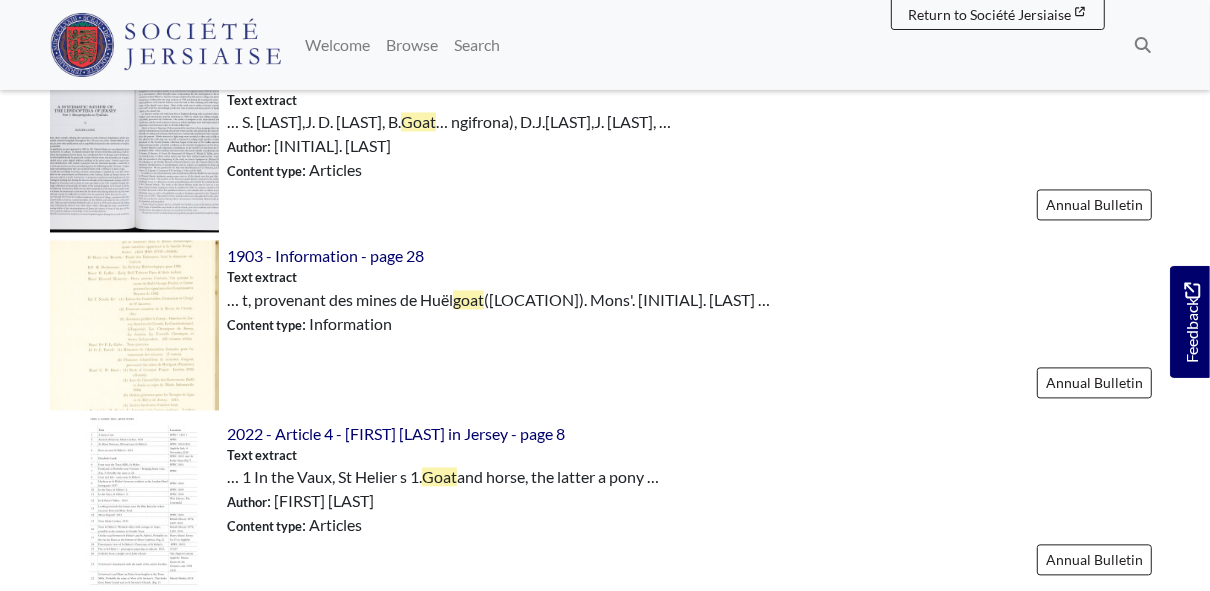 scroll, scrollTop: 2800, scrollLeft: 0, axis: vertical 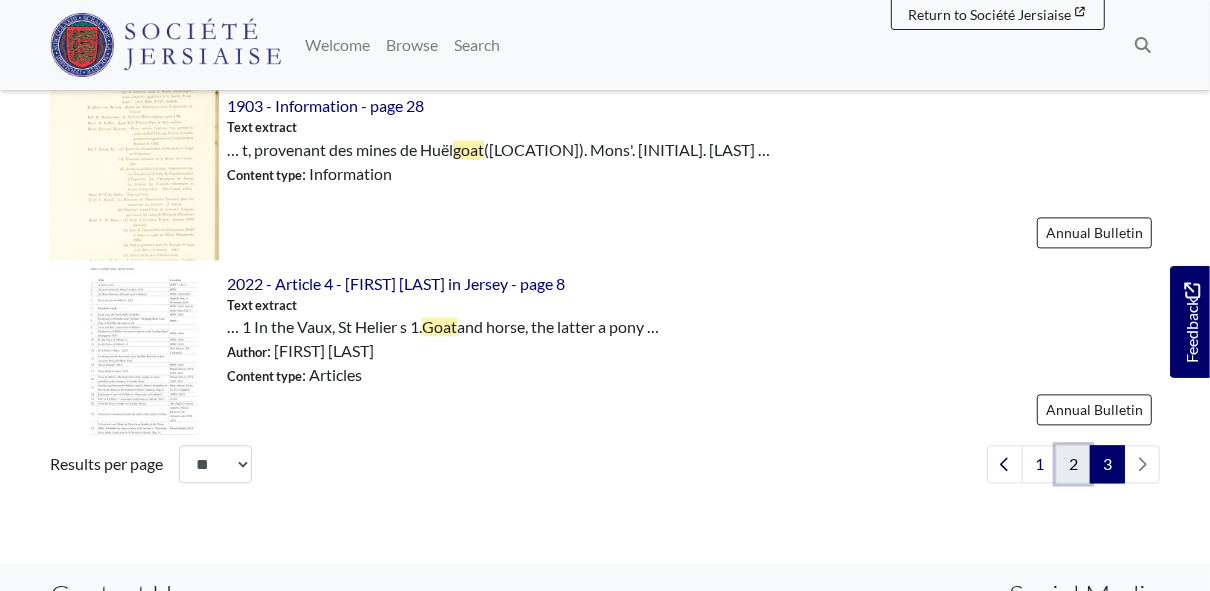click on "2" at bounding box center (1073, 464) 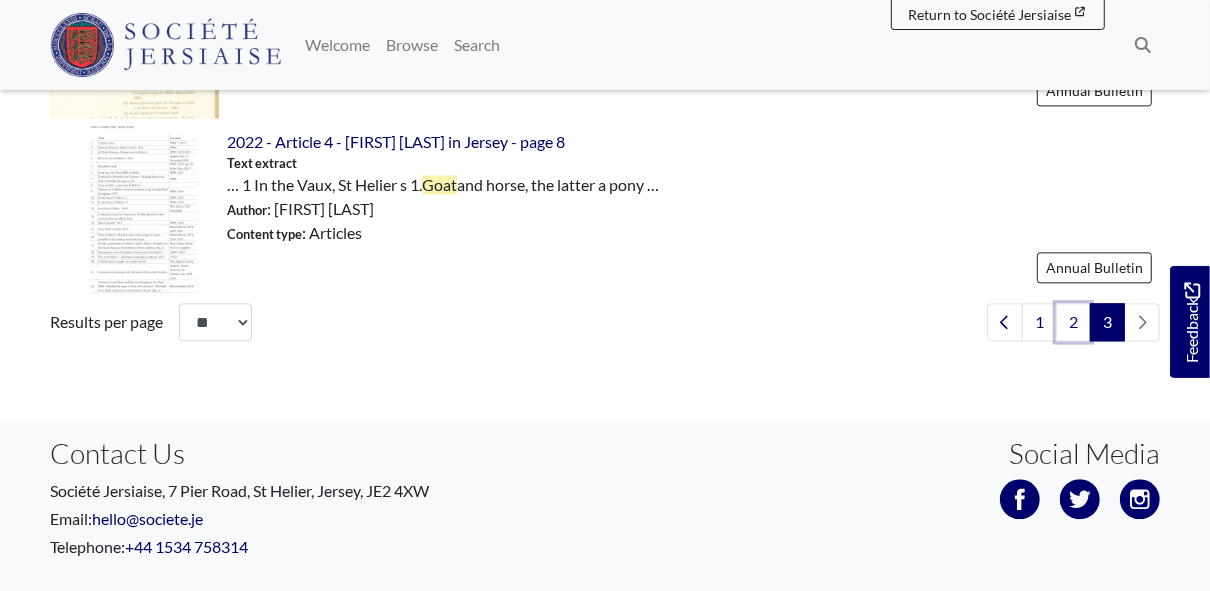 scroll, scrollTop: 3040, scrollLeft: 0, axis: vertical 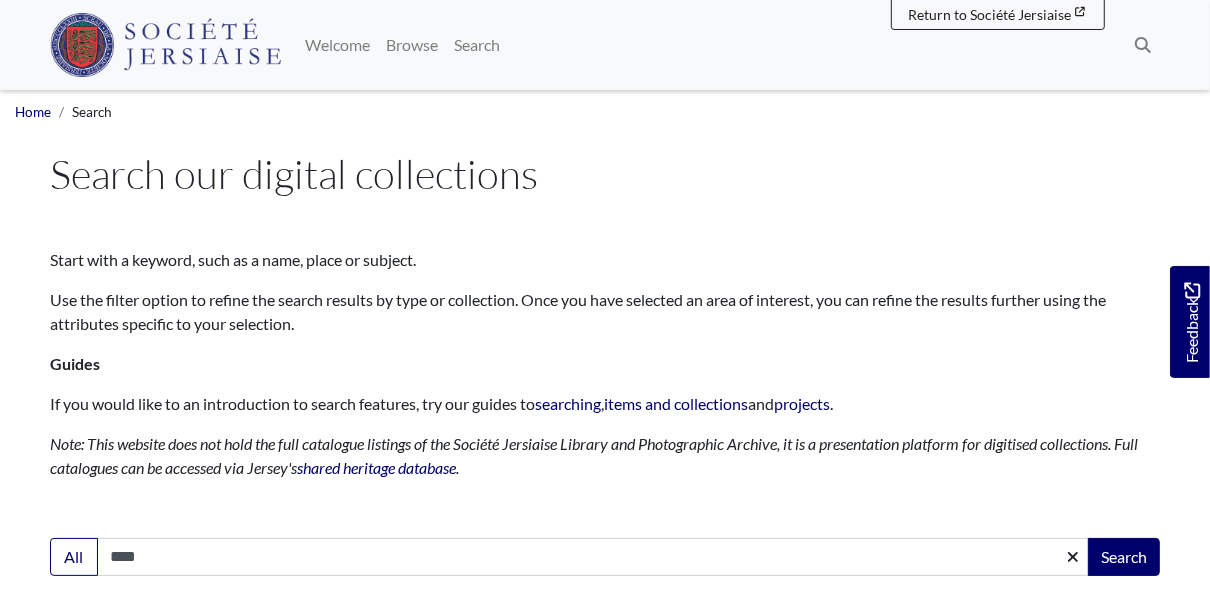 drag, startPoint x: 206, startPoint y: 546, endPoint x: 58, endPoint y: 526, distance: 149.34523 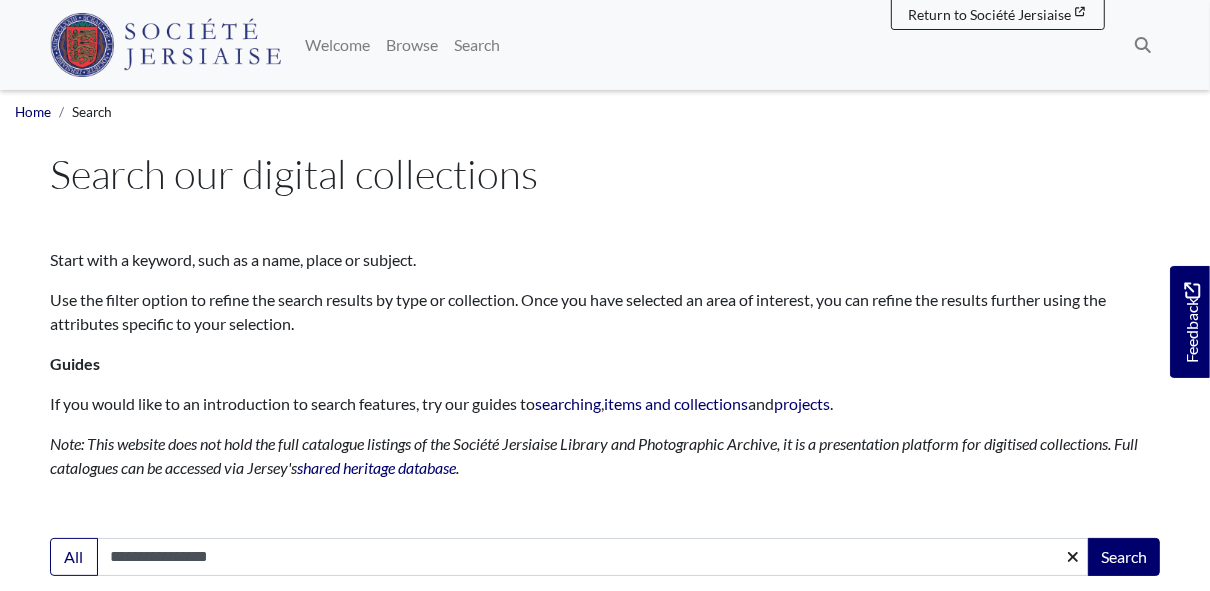 type on "**********" 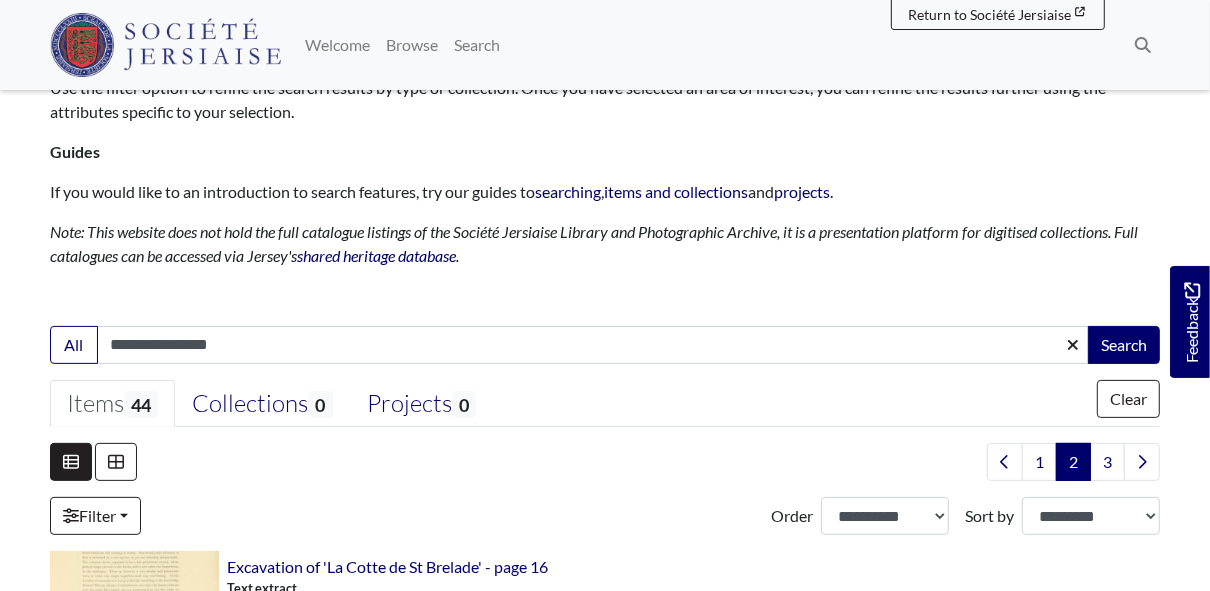scroll, scrollTop: 240, scrollLeft: 0, axis: vertical 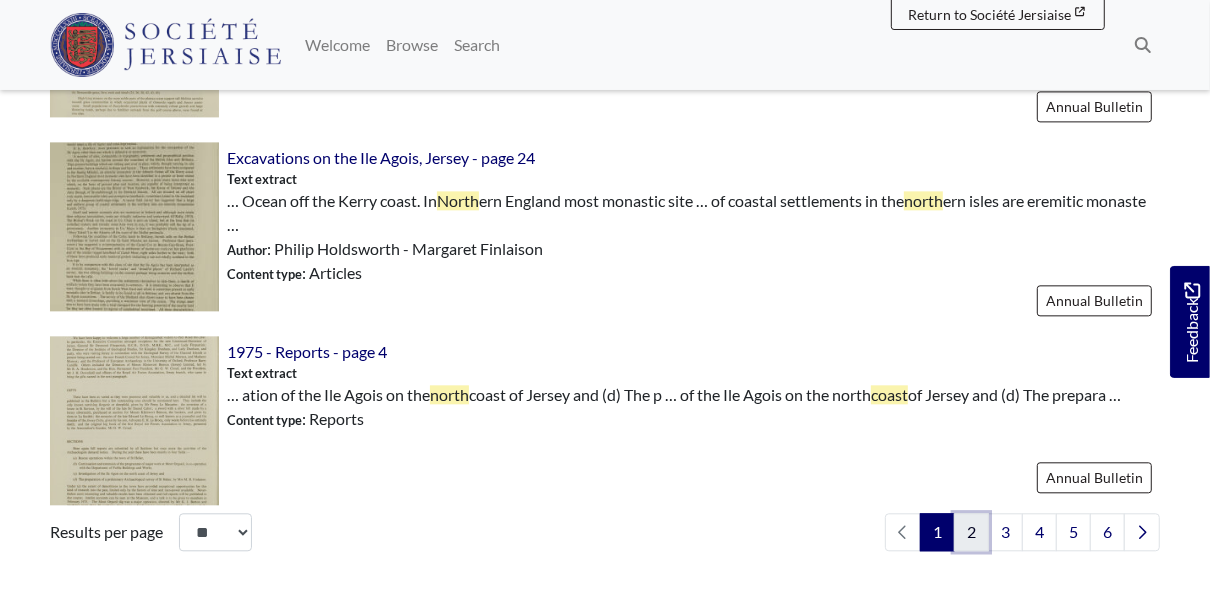 click on "2" at bounding box center (971, 532) 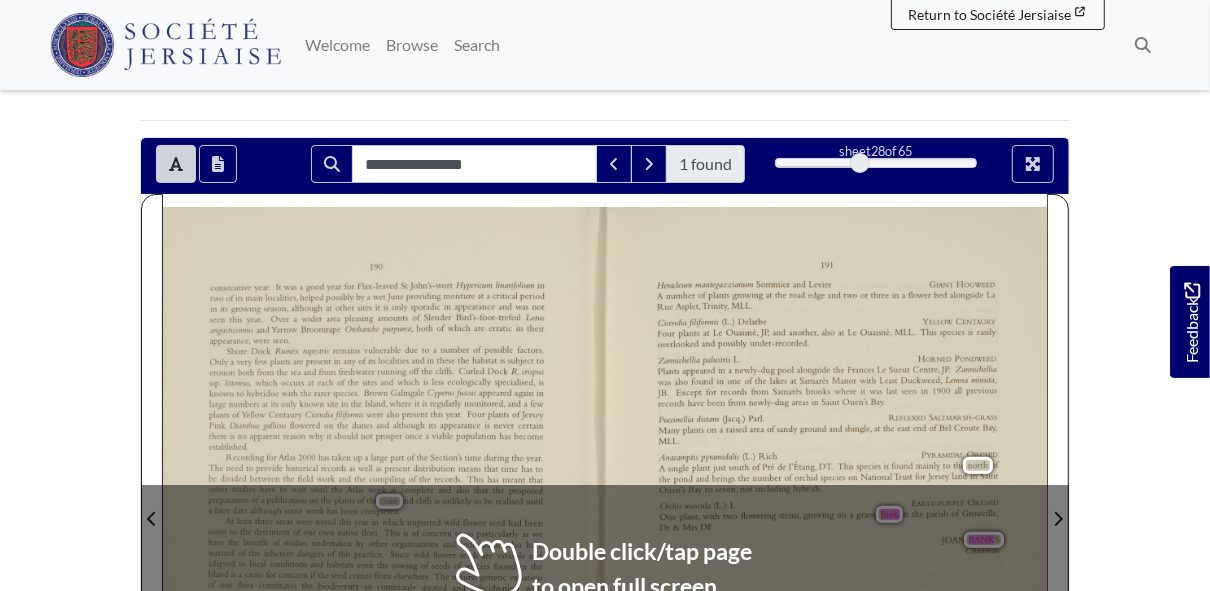 scroll, scrollTop: 320, scrollLeft: 0, axis: vertical 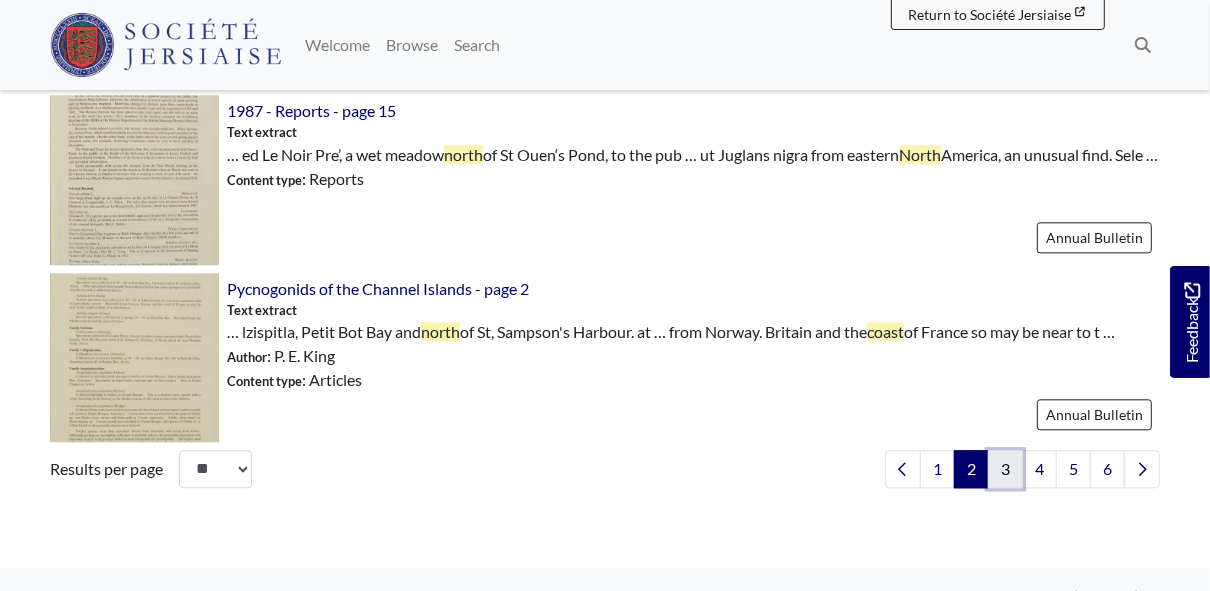 click on "3" at bounding box center (1005, 469) 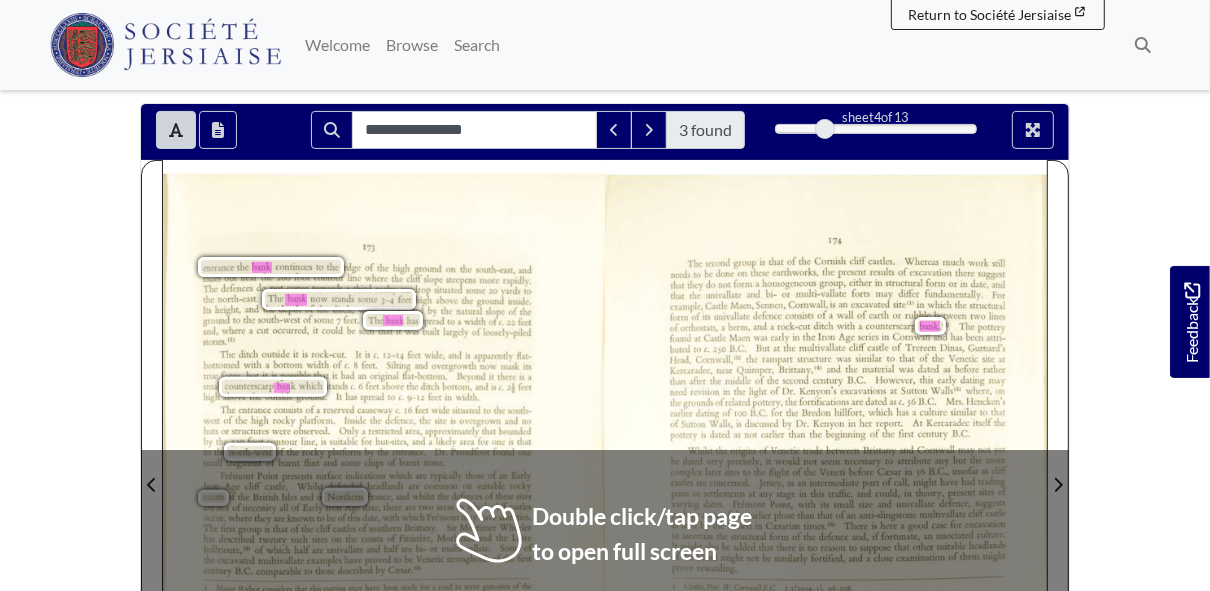 scroll, scrollTop: 240, scrollLeft: 0, axis: vertical 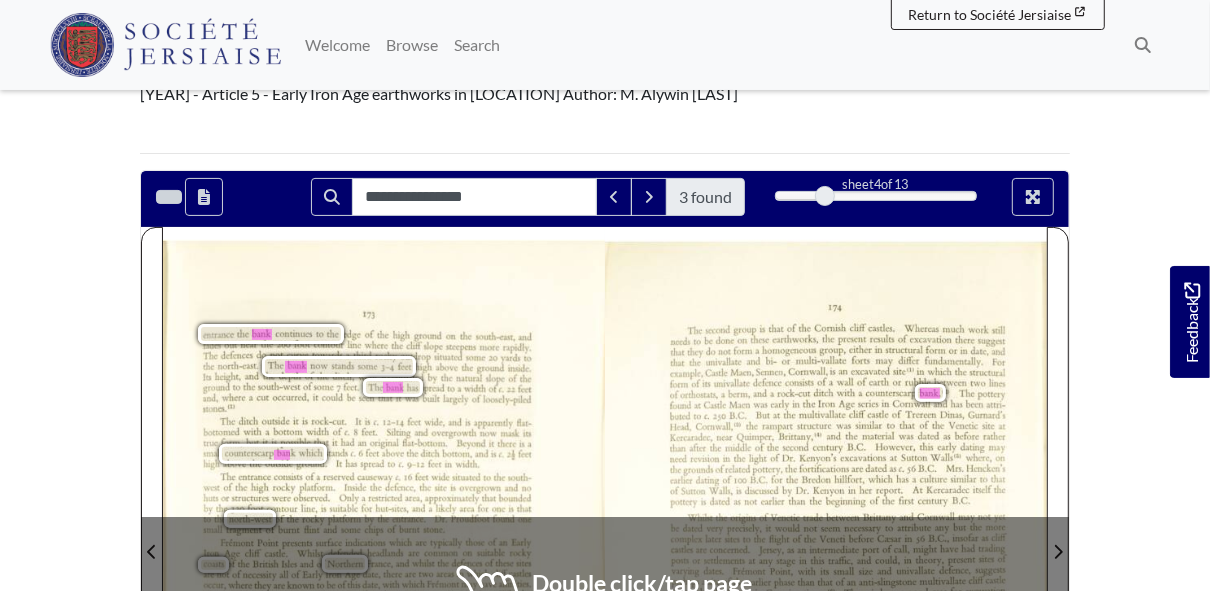 click on "ltisc.rz-ufeetwide,andisapparentlyﬂat—" at bounding box center (432, 423) 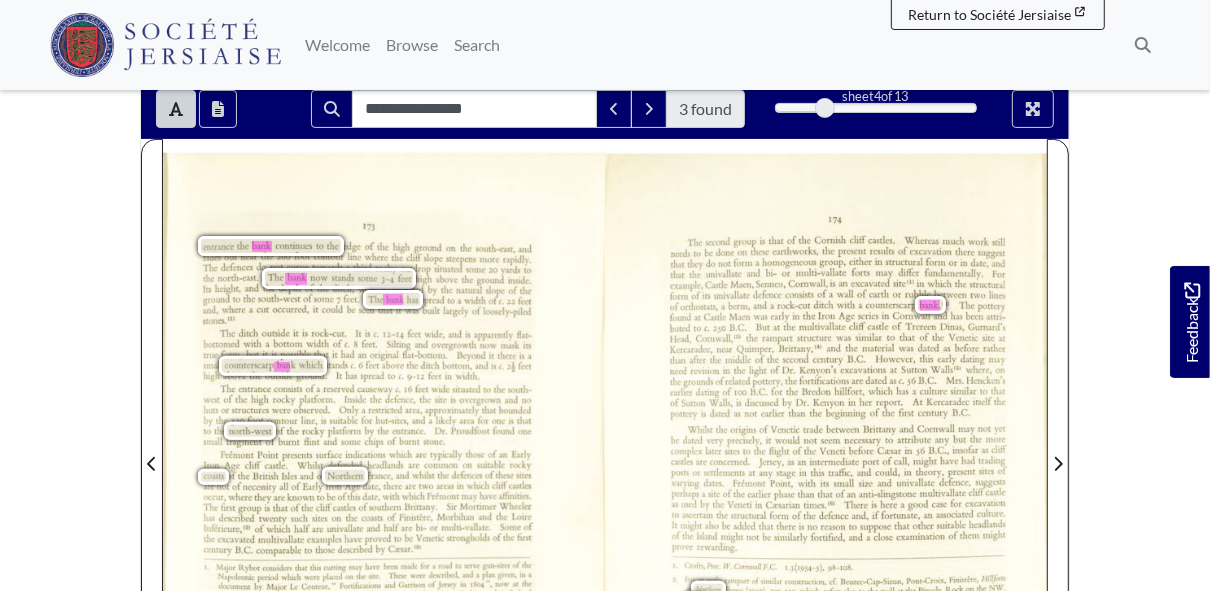 scroll, scrollTop: 320, scrollLeft: 0, axis: vertical 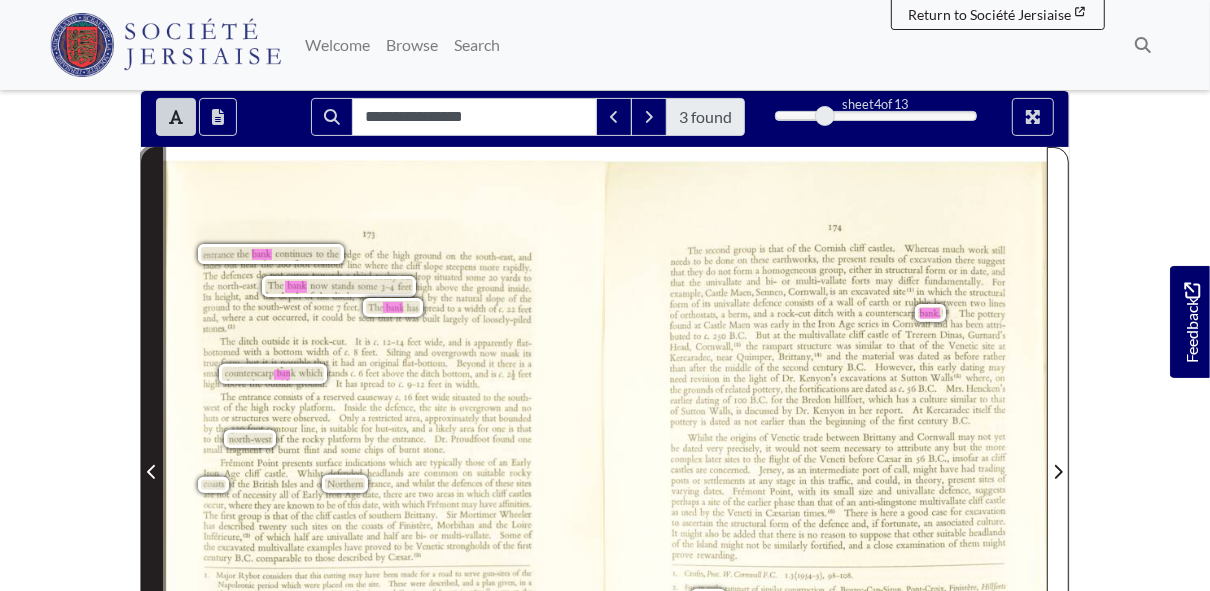 click at bounding box center [152, 472] 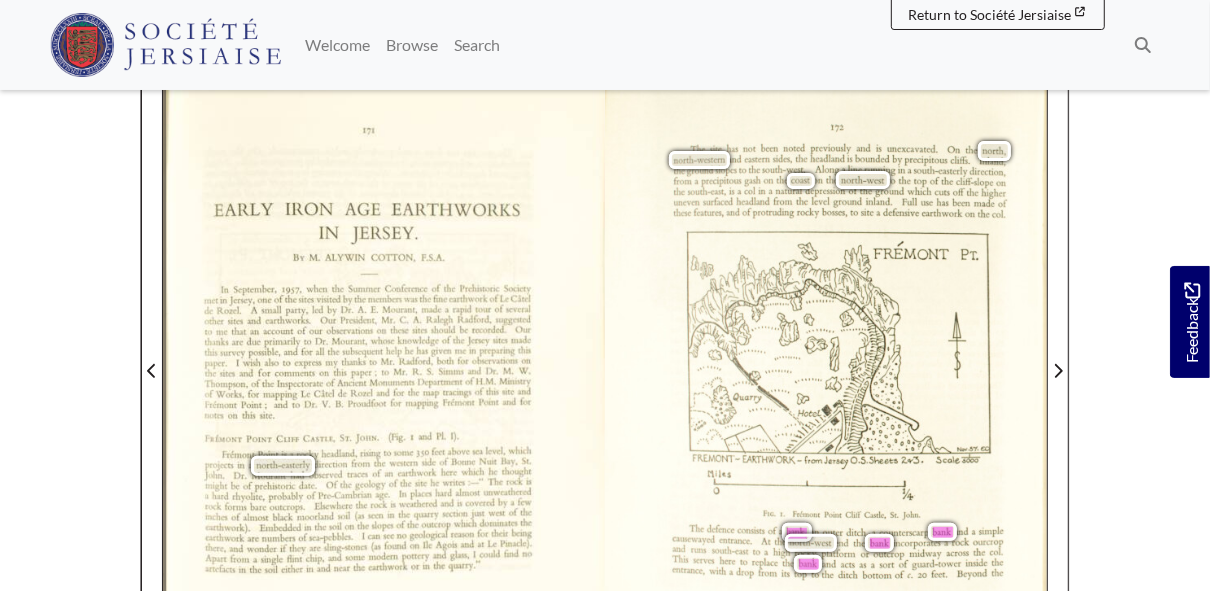 scroll, scrollTop: 400, scrollLeft: 0, axis: vertical 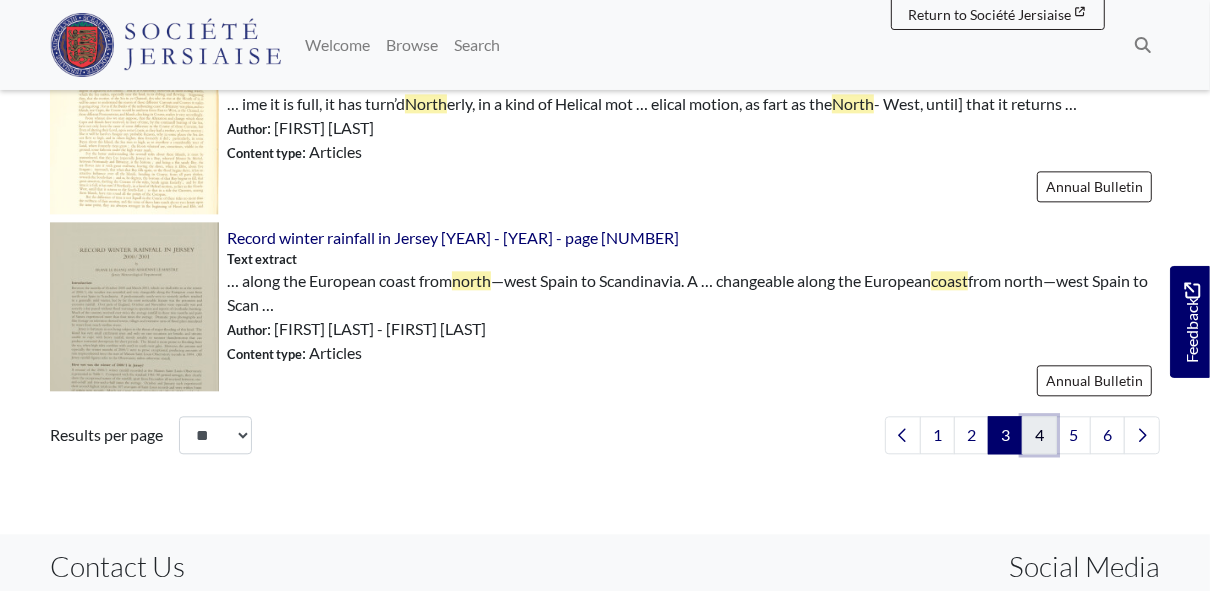 click on "4" at bounding box center [1039, 435] 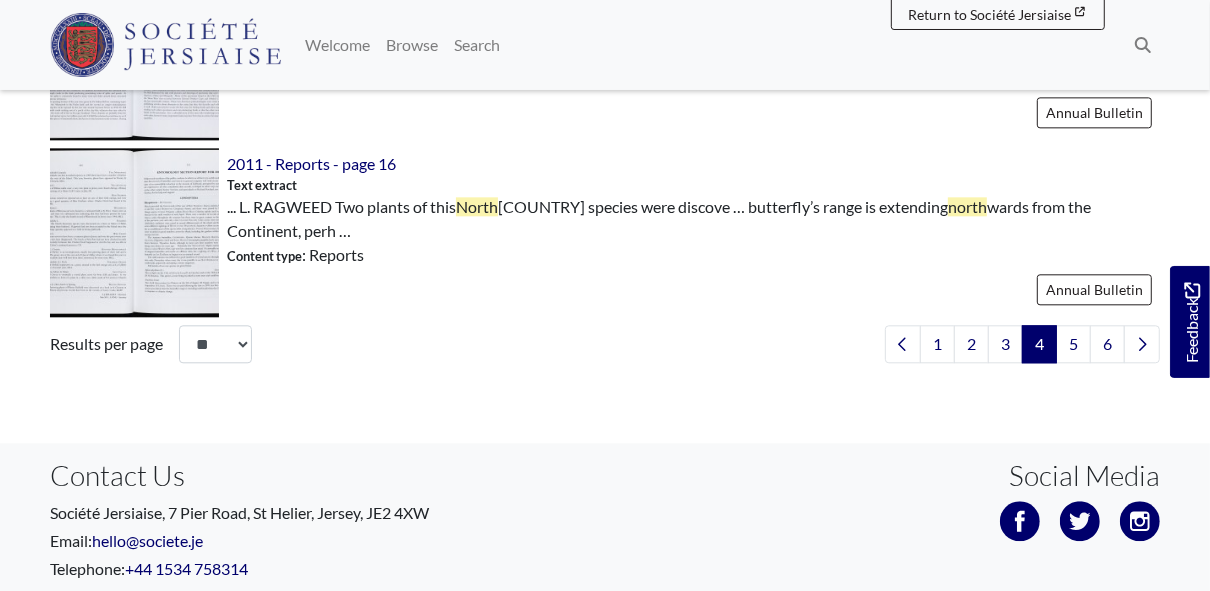 scroll, scrollTop: 3200, scrollLeft: 0, axis: vertical 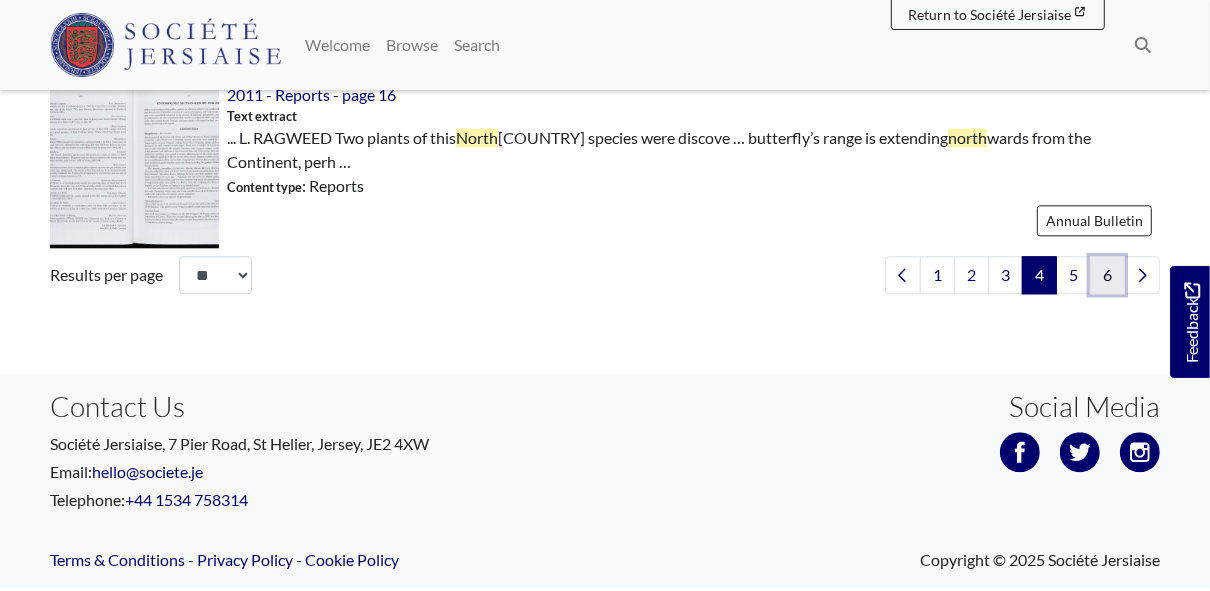 drag, startPoint x: 1104, startPoint y: 319, endPoint x: 1091, endPoint y: 319, distance: 13 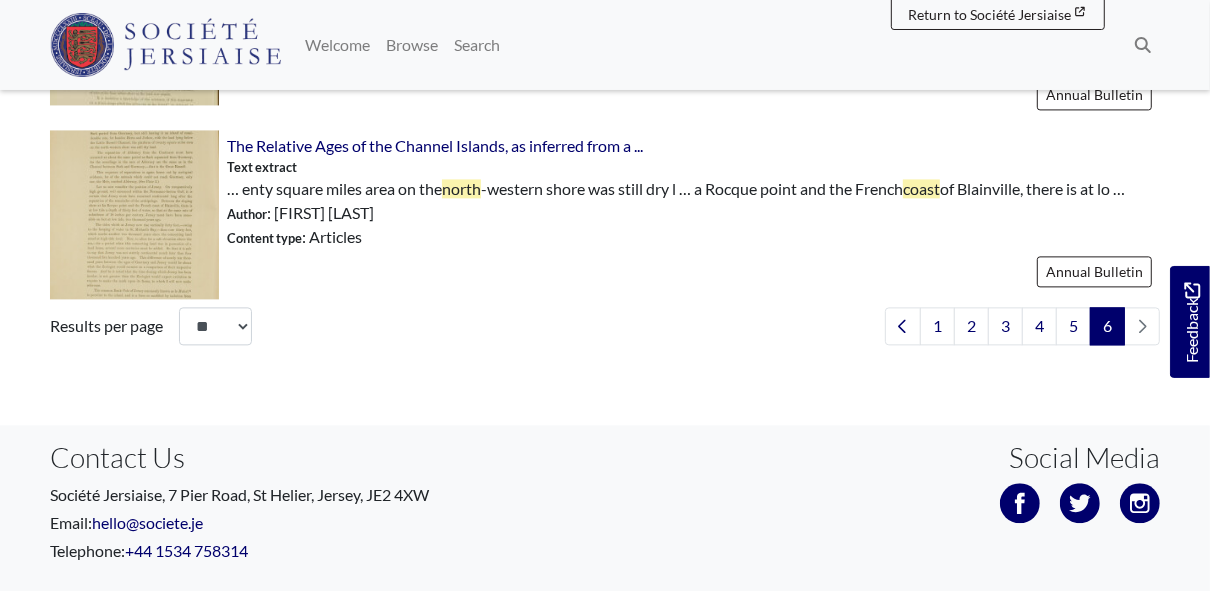 scroll, scrollTop: 2800, scrollLeft: 0, axis: vertical 